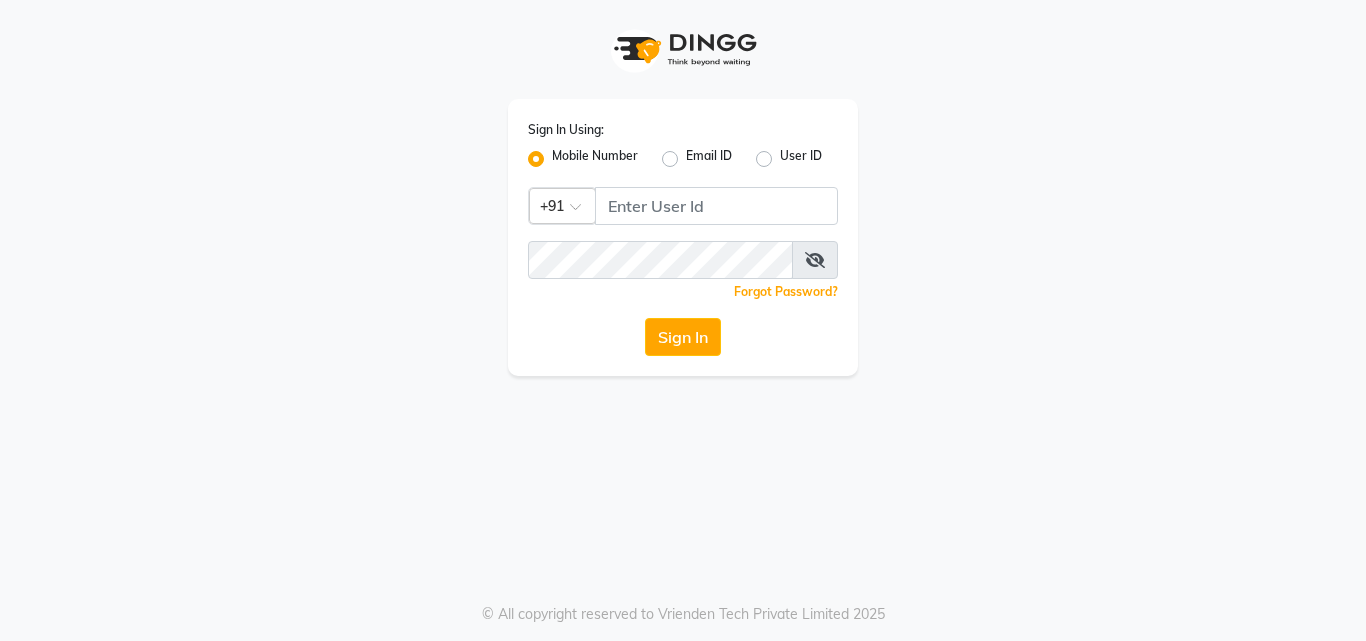 scroll, scrollTop: 0, scrollLeft: 0, axis: both 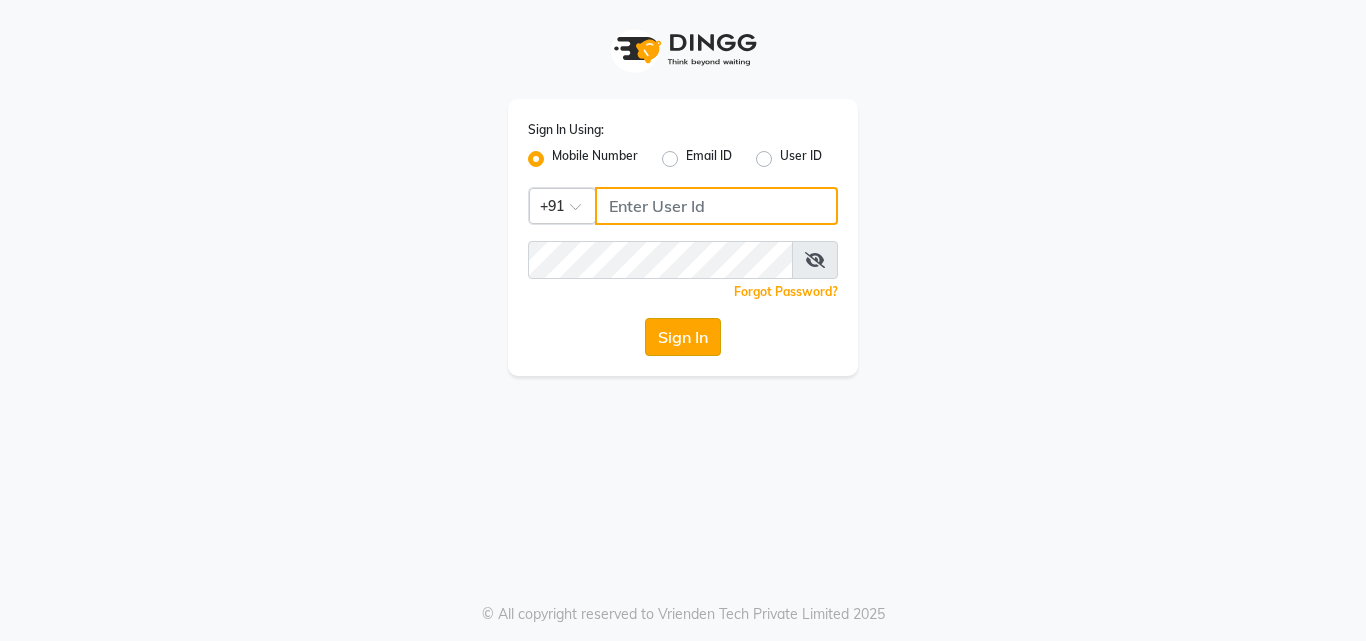 type on "8439127930" 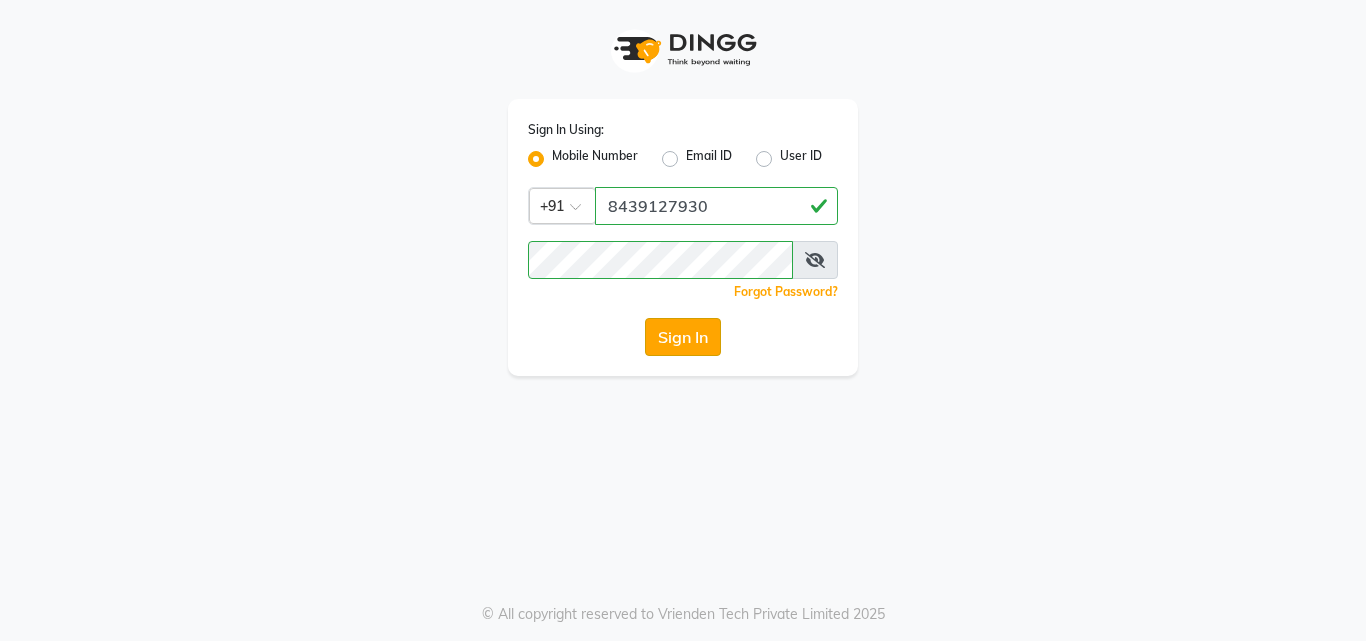 click on "Sign In" 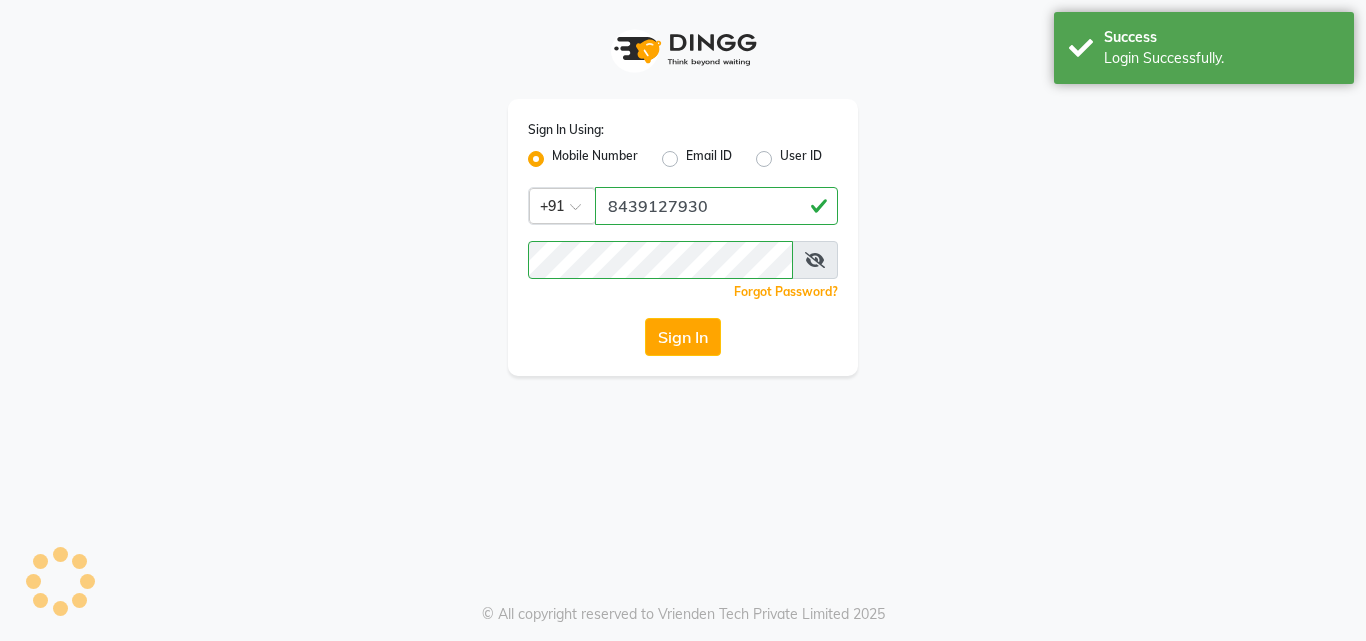 select on "service" 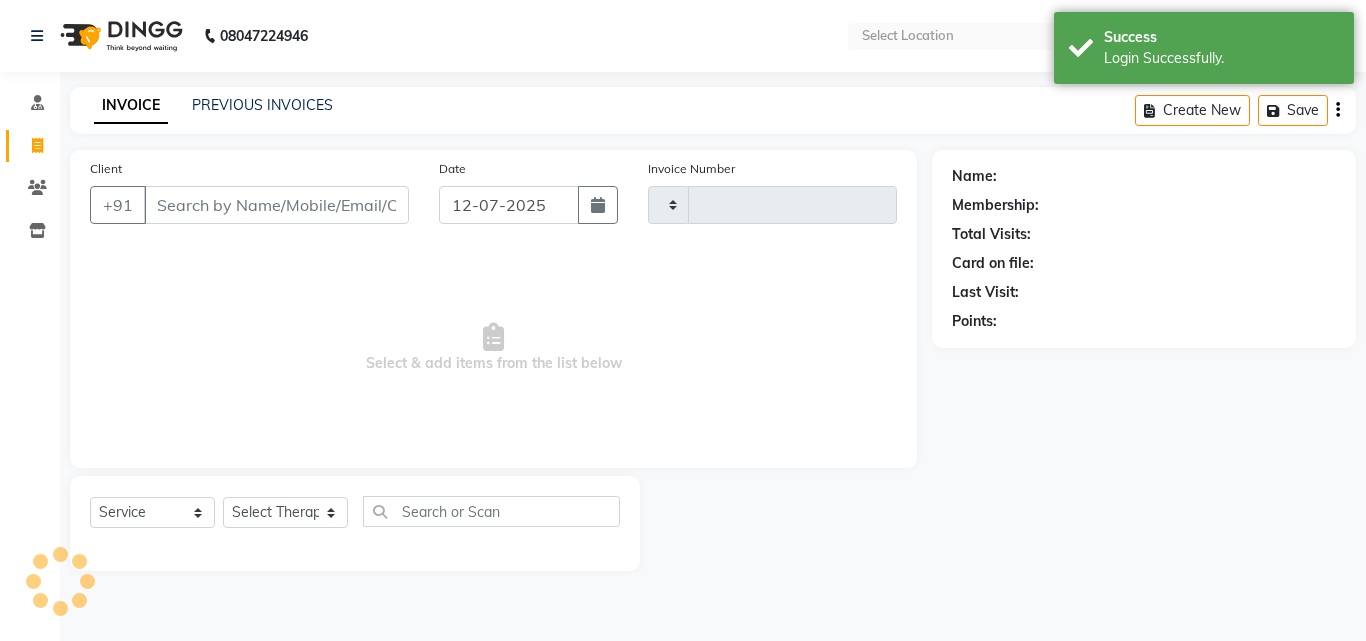 type on "0495" 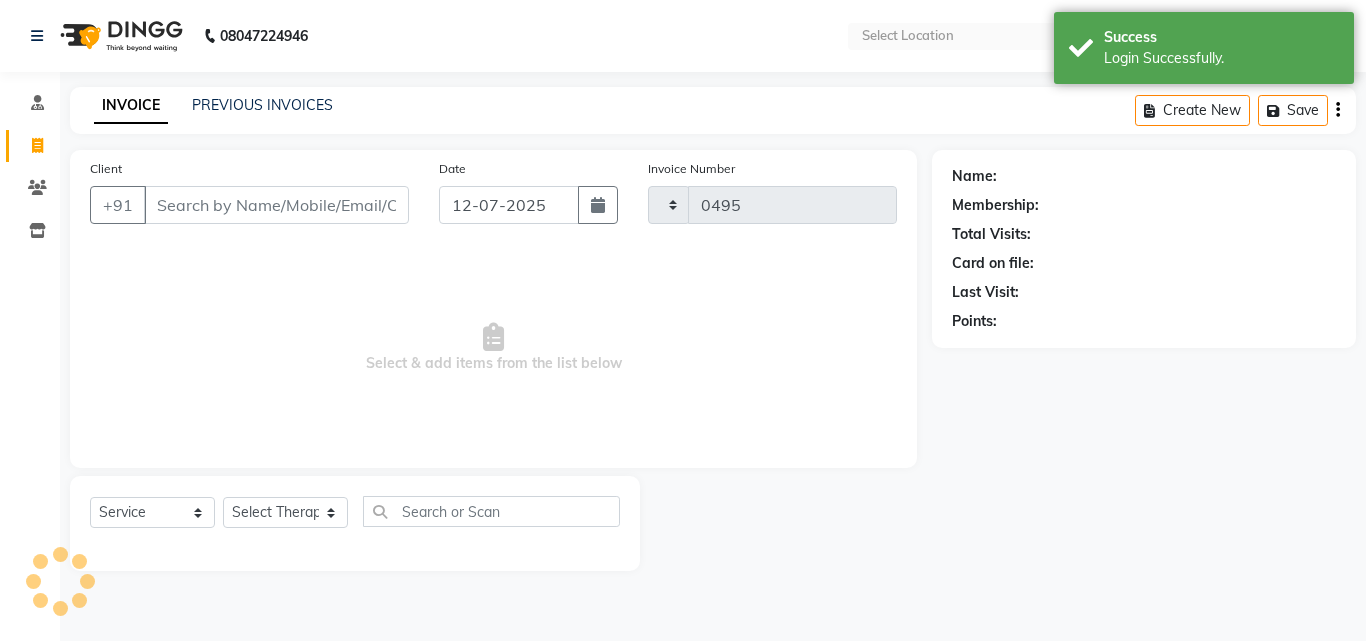 select on "en" 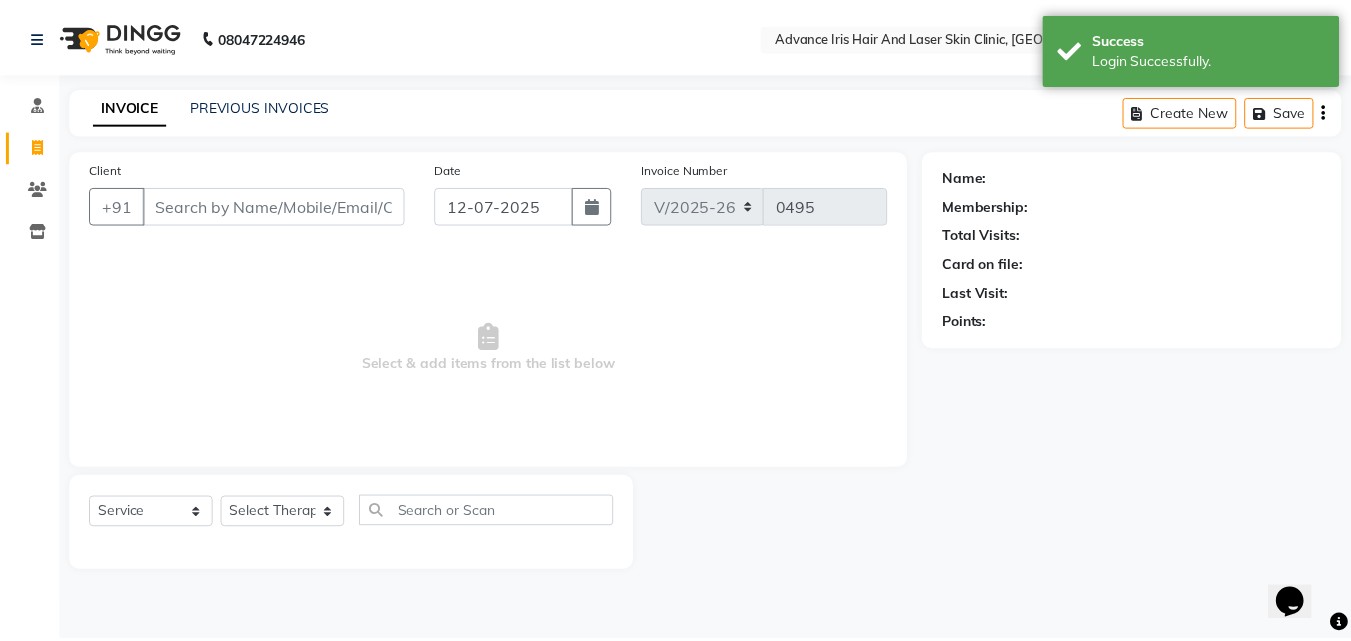 scroll, scrollTop: 0, scrollLeft: 0, axis: both 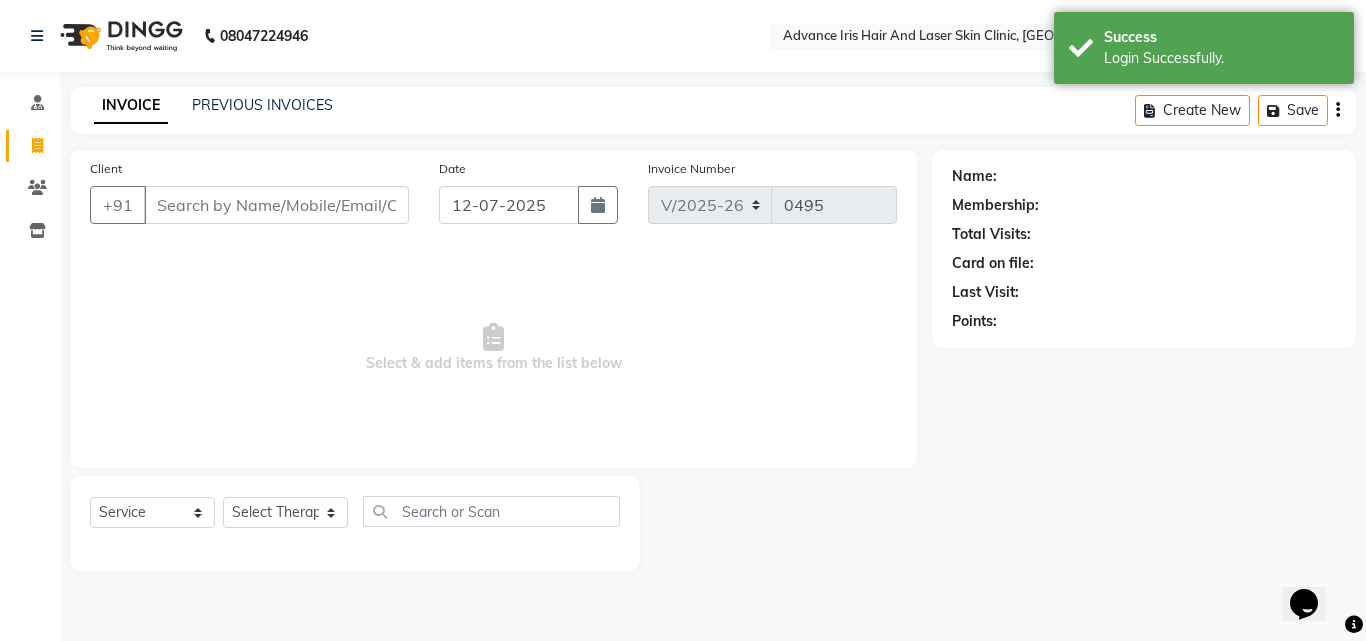 click on "Client" at bounding box center [276, 205] 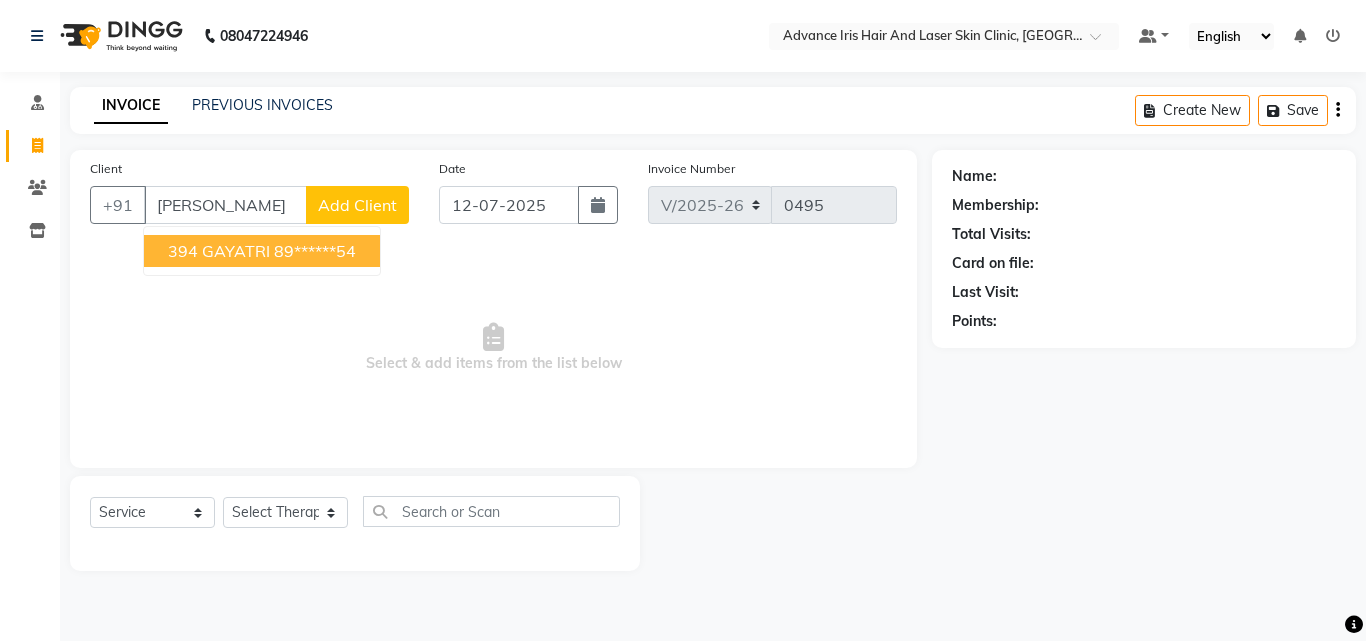 click on "394 GAYATRI" at bounding box center (219, 251) 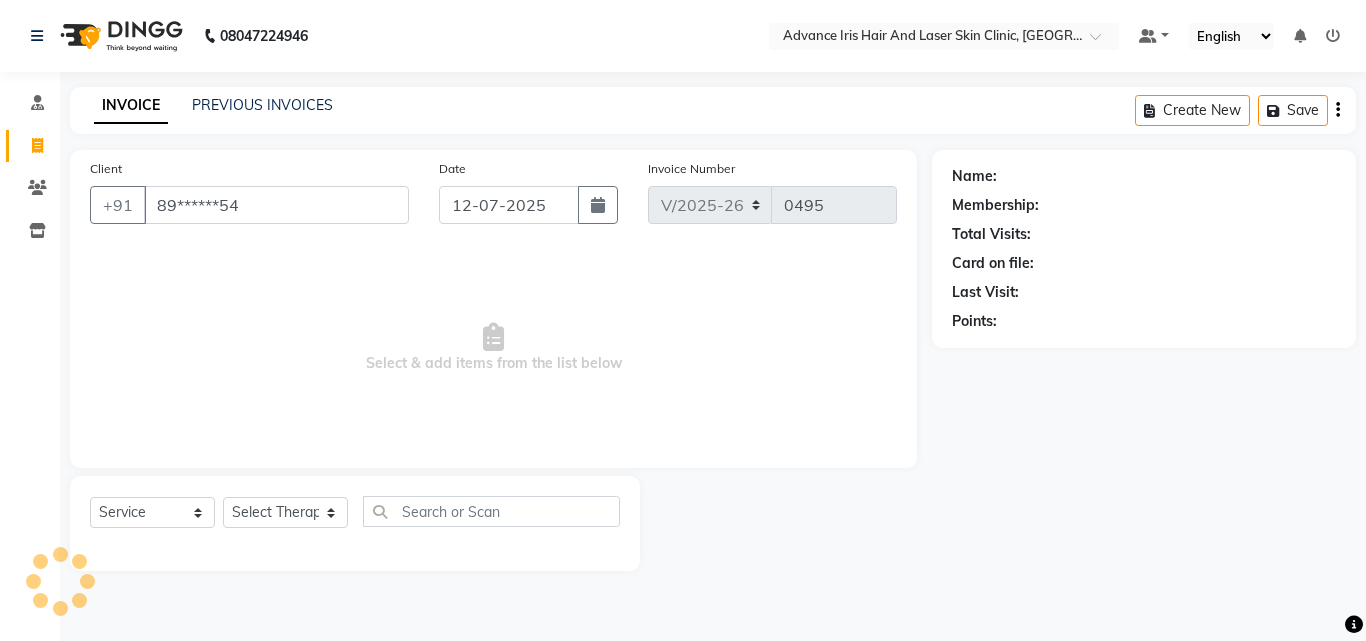 type on "89******54" 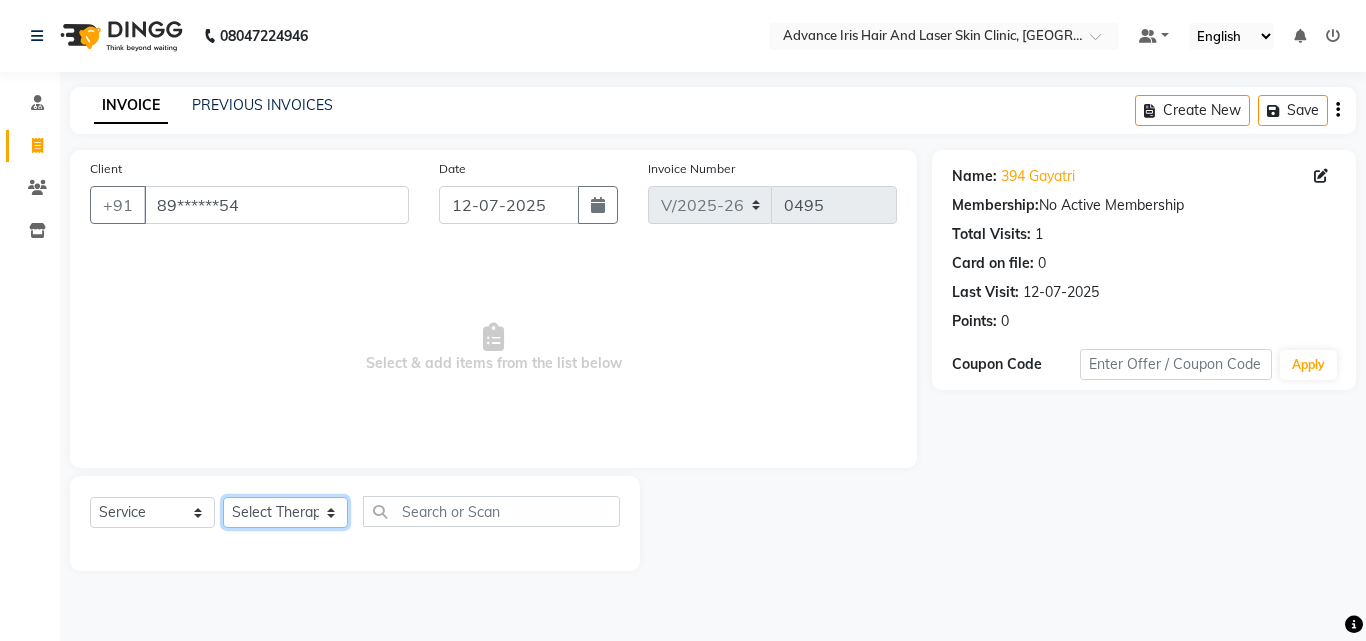 click on "Select Therapist Advance Iris Reception  [PERSON_NAME] [PERSON_NAME](Cosmetologist) [PERSON_NAME] Isra [PERSON_NAME]" 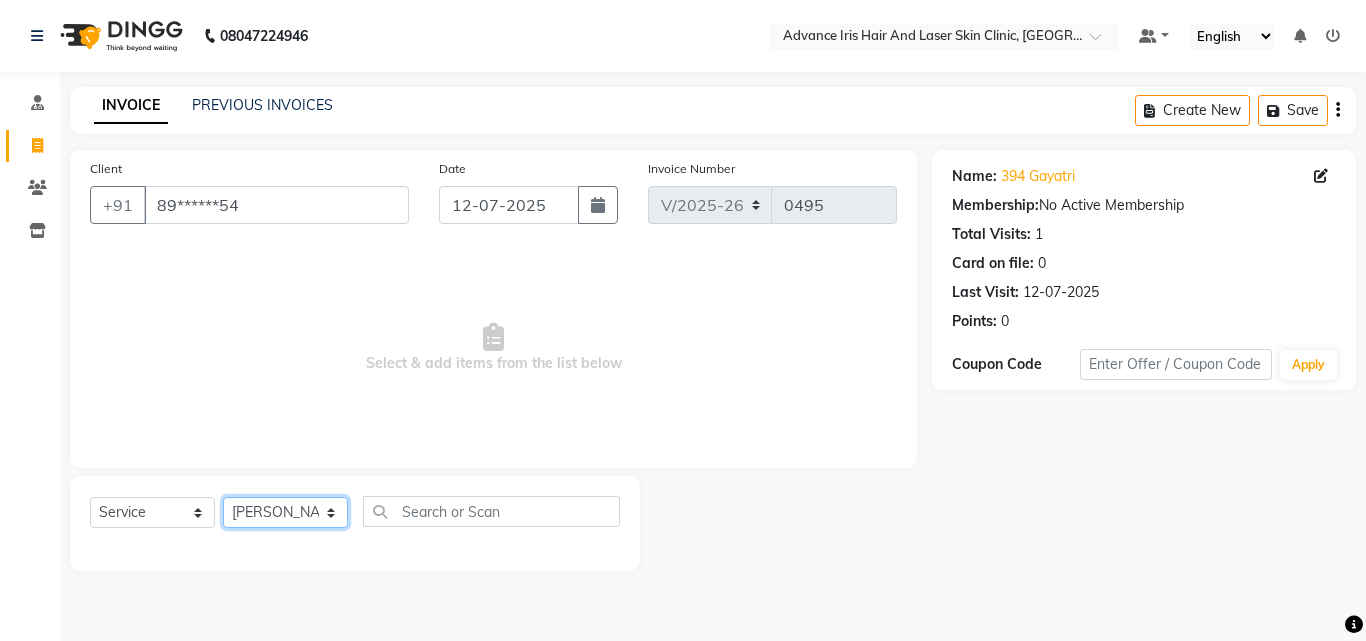 click on "Select Therapist Advance Iris Reception  [PERSON_NAME] [PERSON_NAME](Cosmetologist) [PERSON_NAME] Isra [PERSON_NAME]" 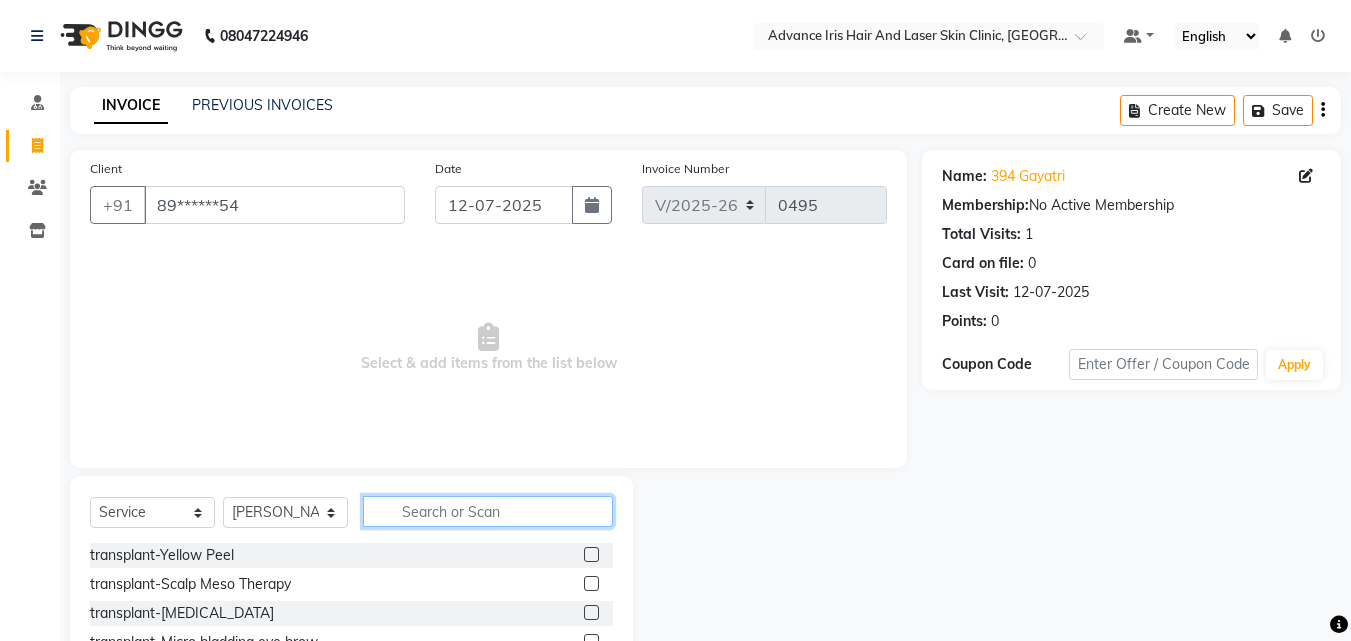 click 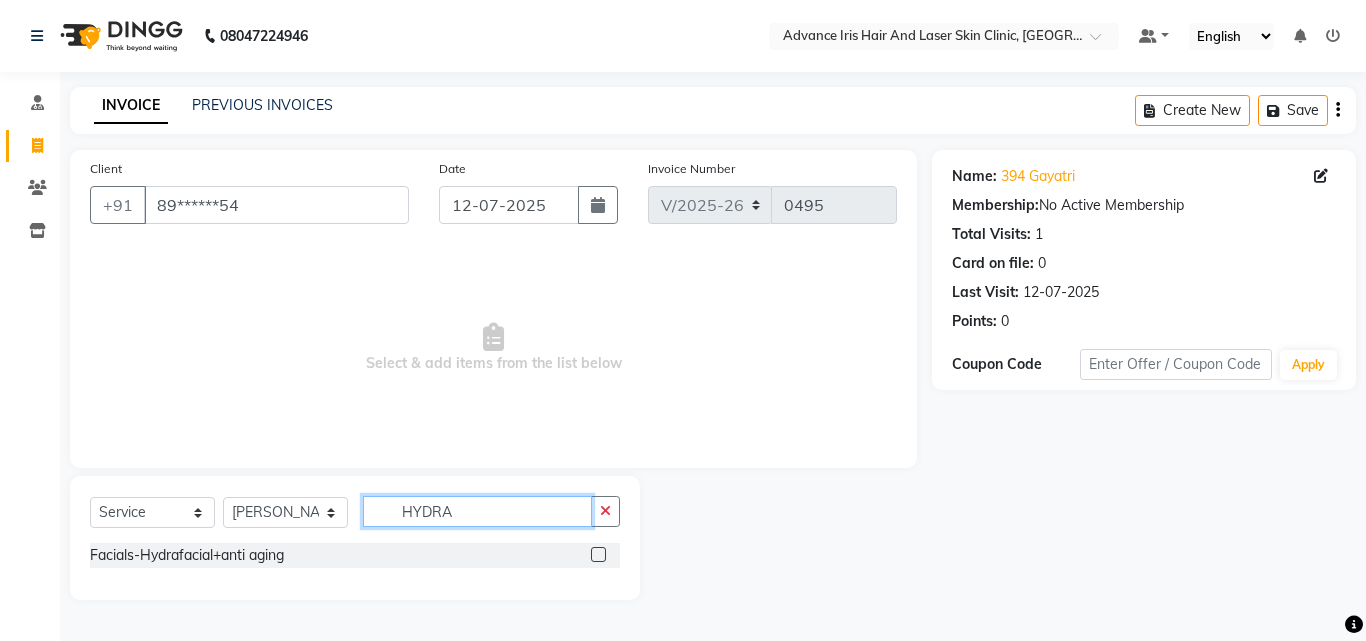 type on "HYDRA" 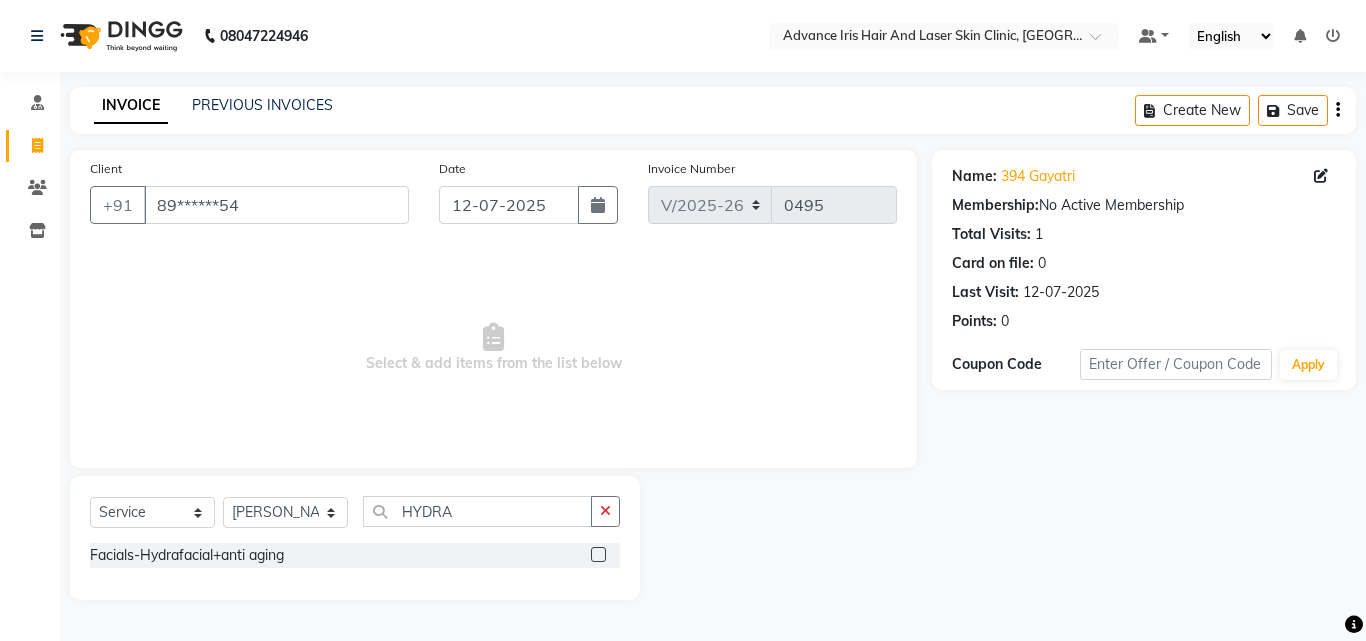 drag, startPoint x: 598, startPoint y: 557, endPoint x: 555, endPoint y: 577, distance: 47.423622 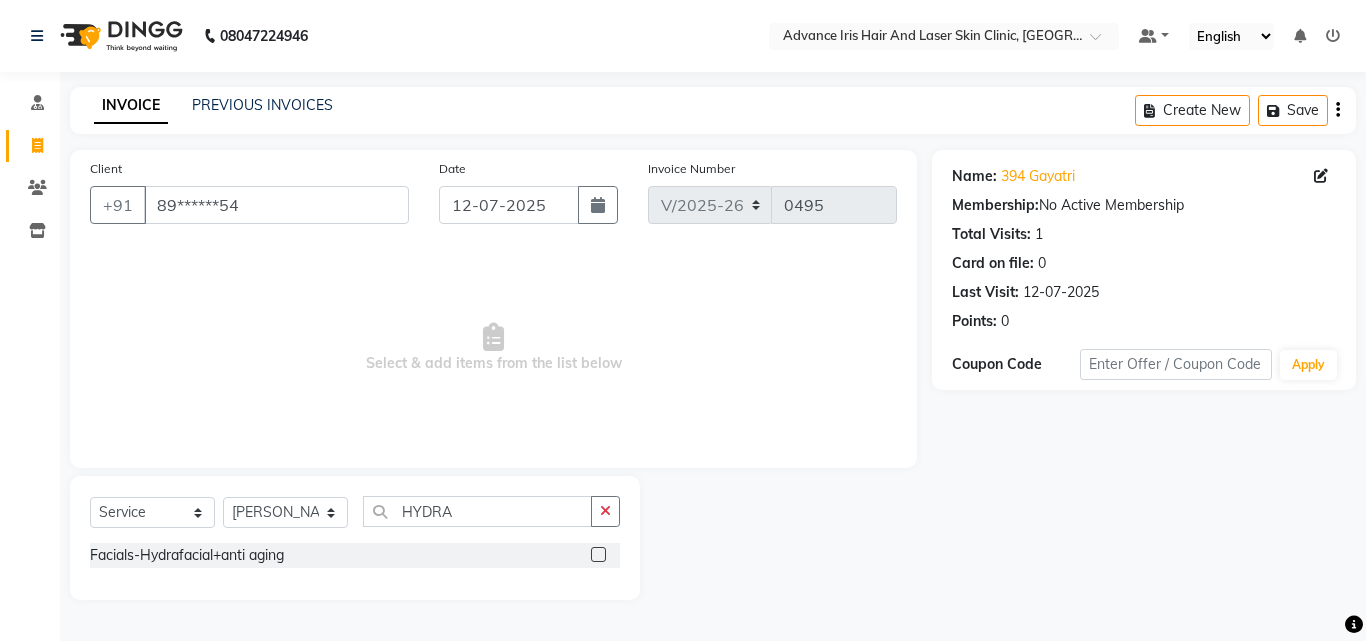 click 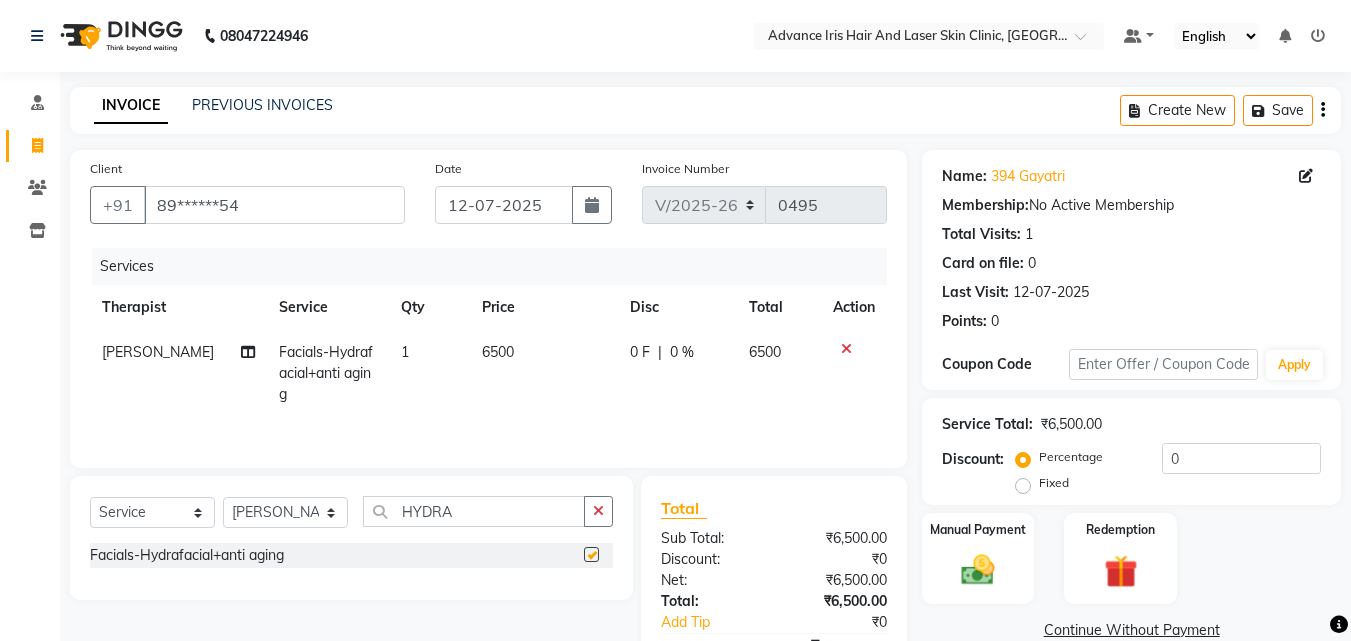 checkbox on "false" 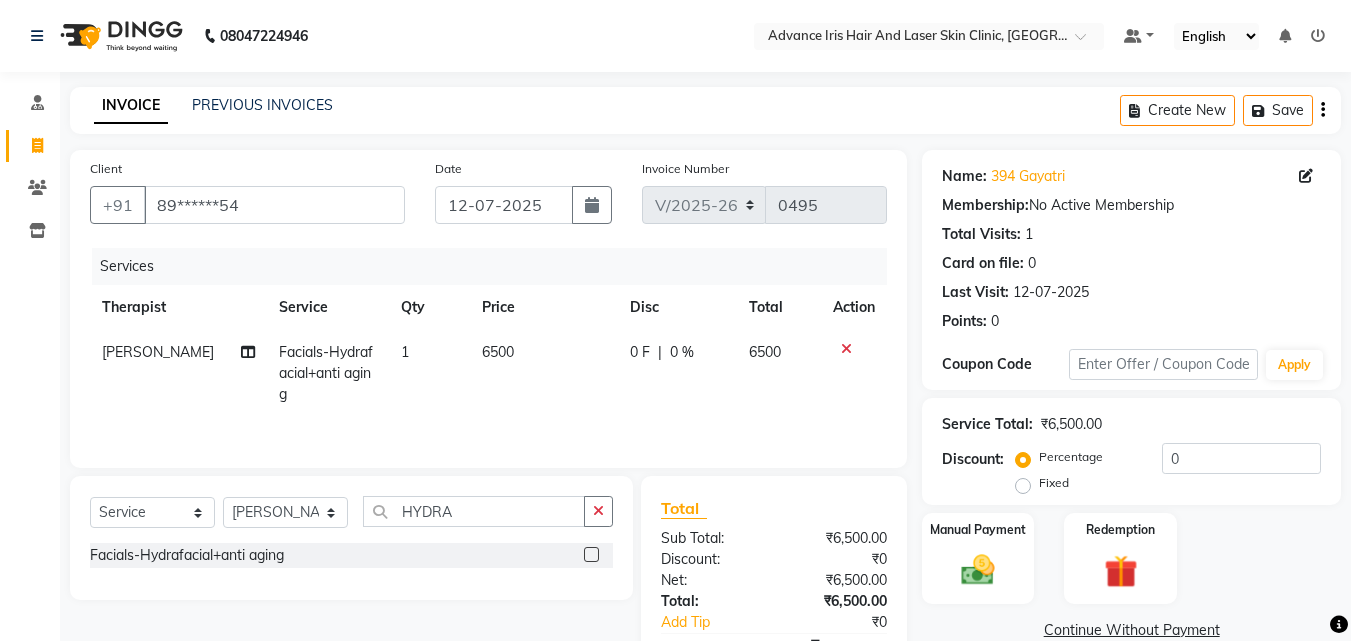 click on "1" 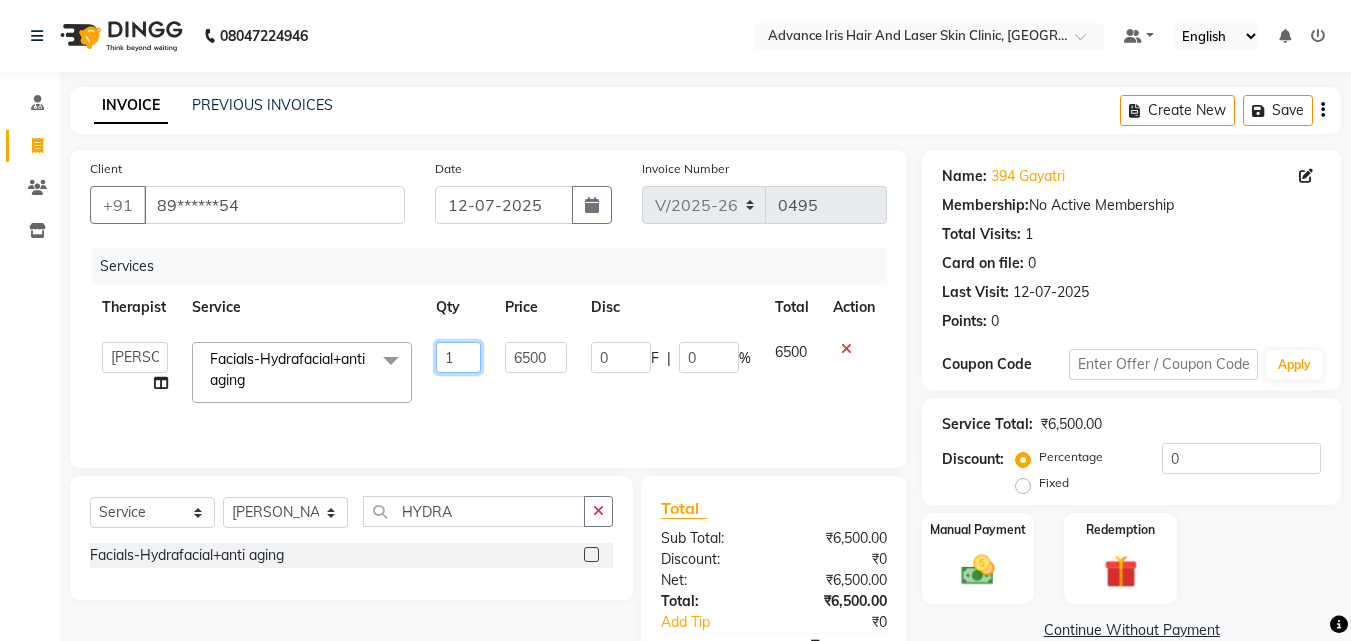 click on "1" 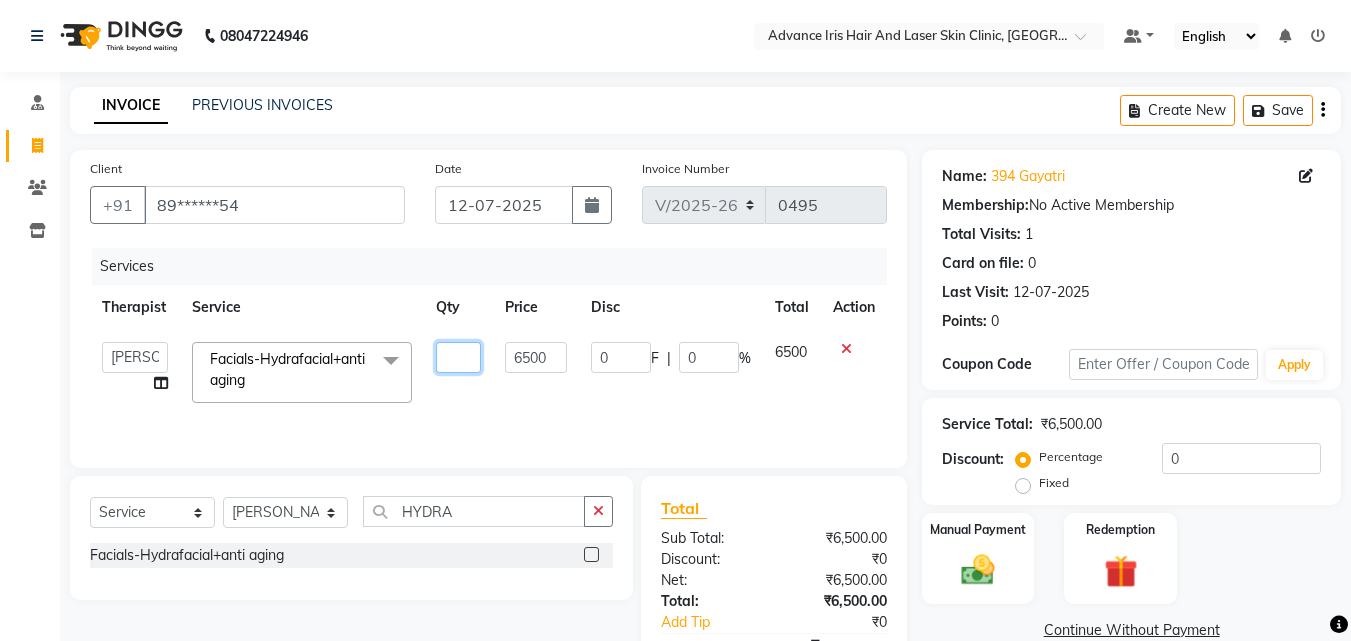 type on "3" 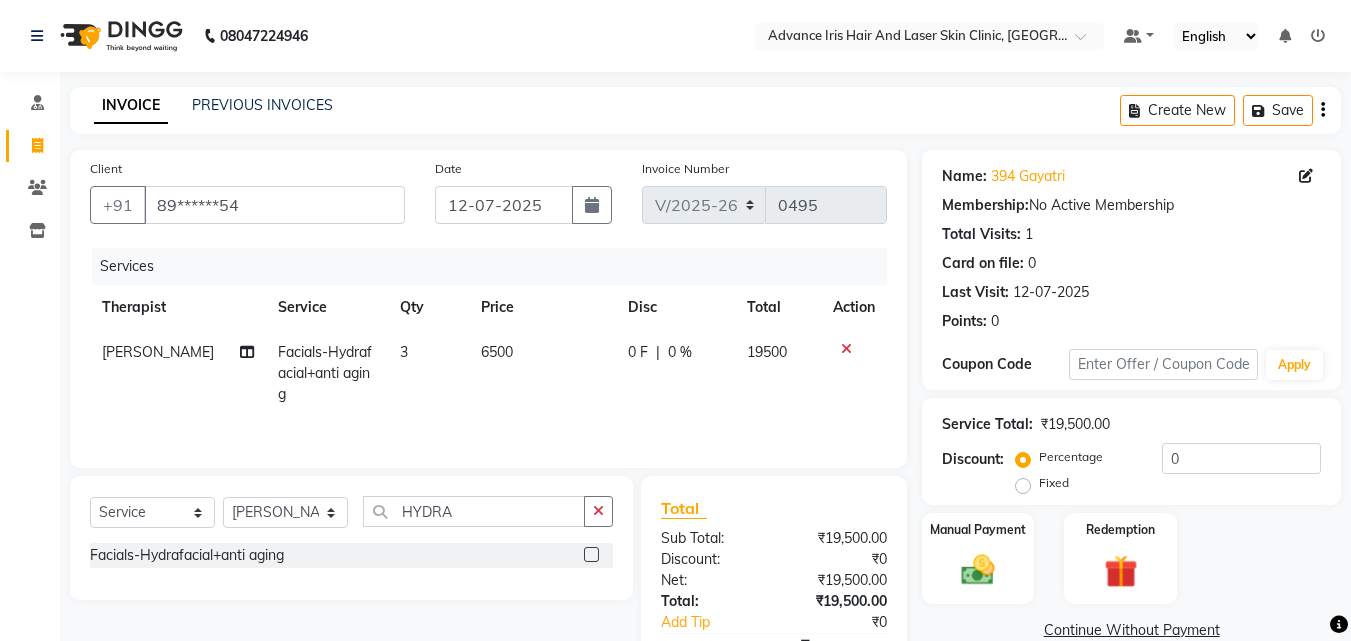 click on "0 F | 0 %" 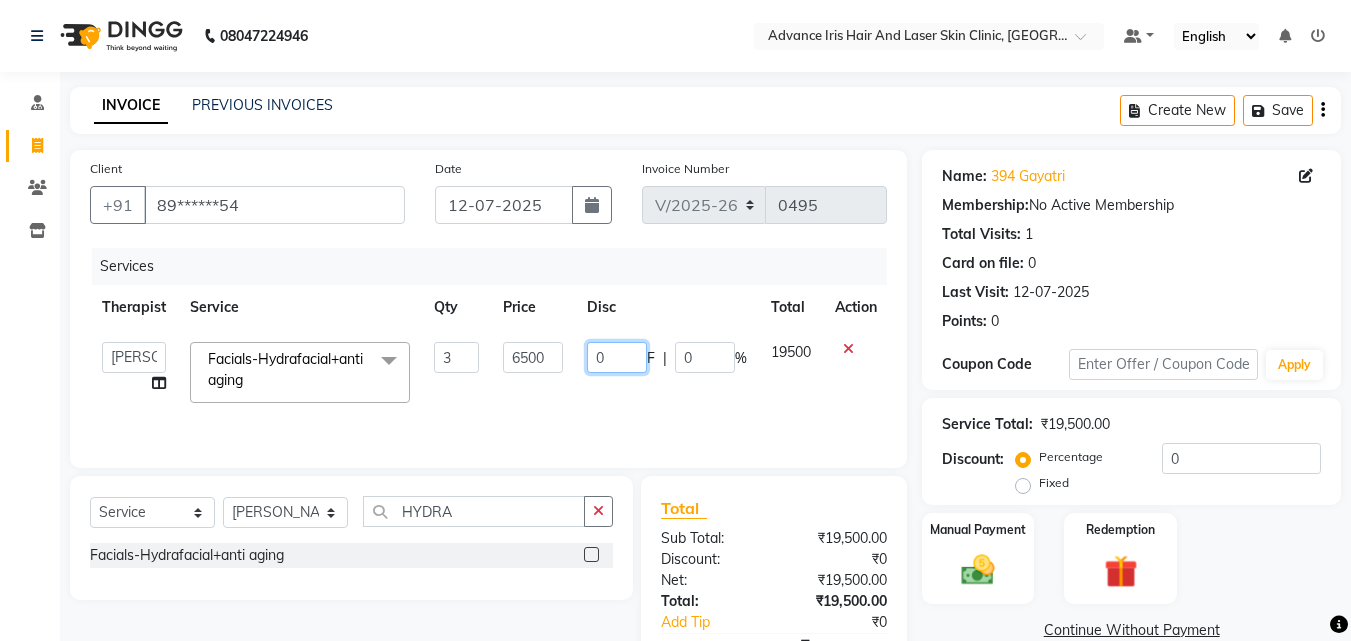 click on "0" 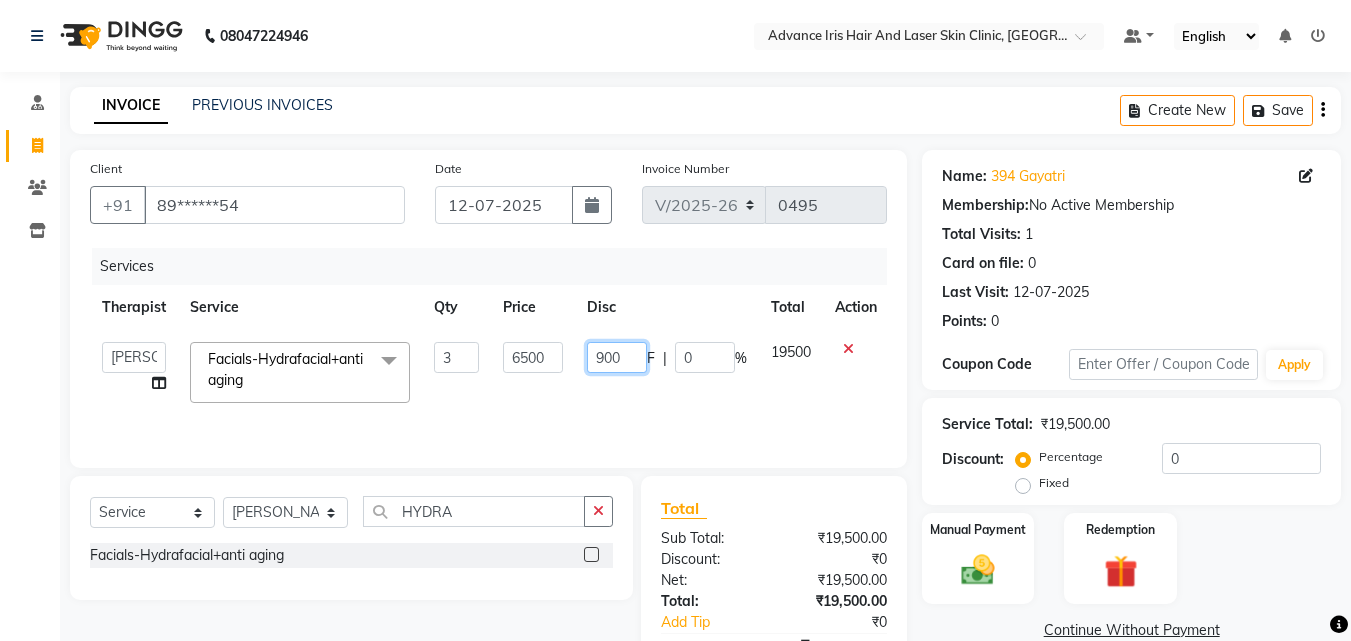 type on "9000" 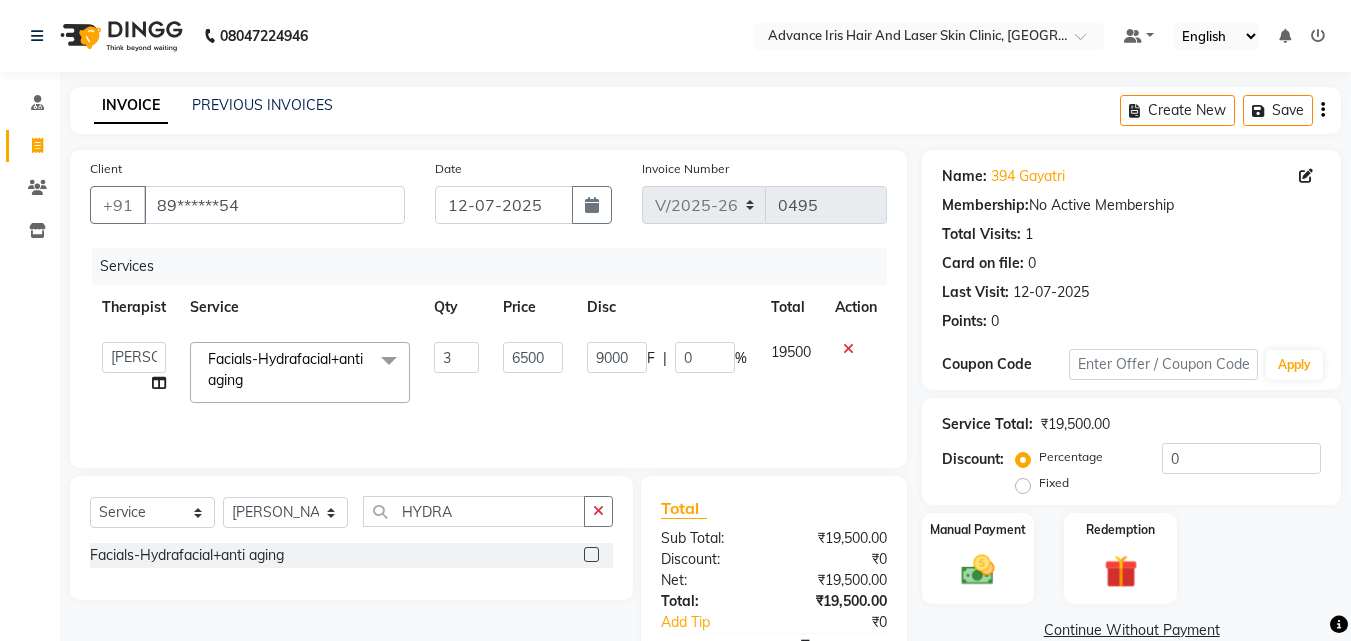 click on "9000 F | 0 %" 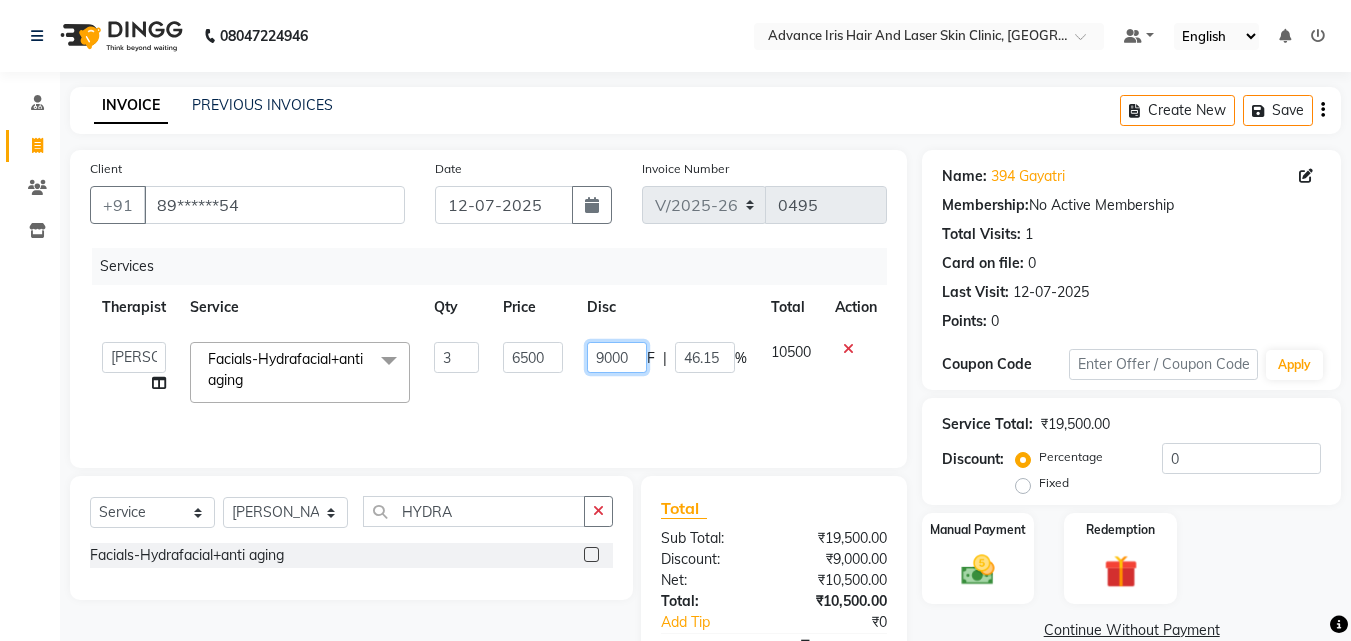 click on "9000" 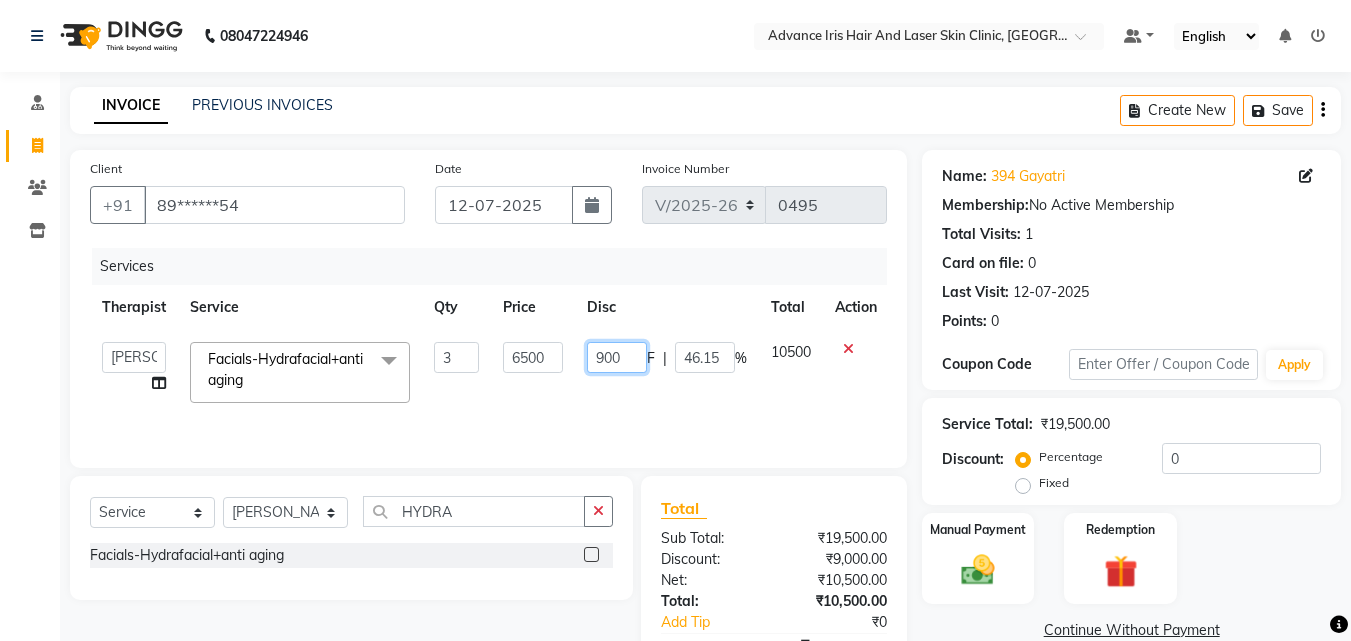 type on "9500" 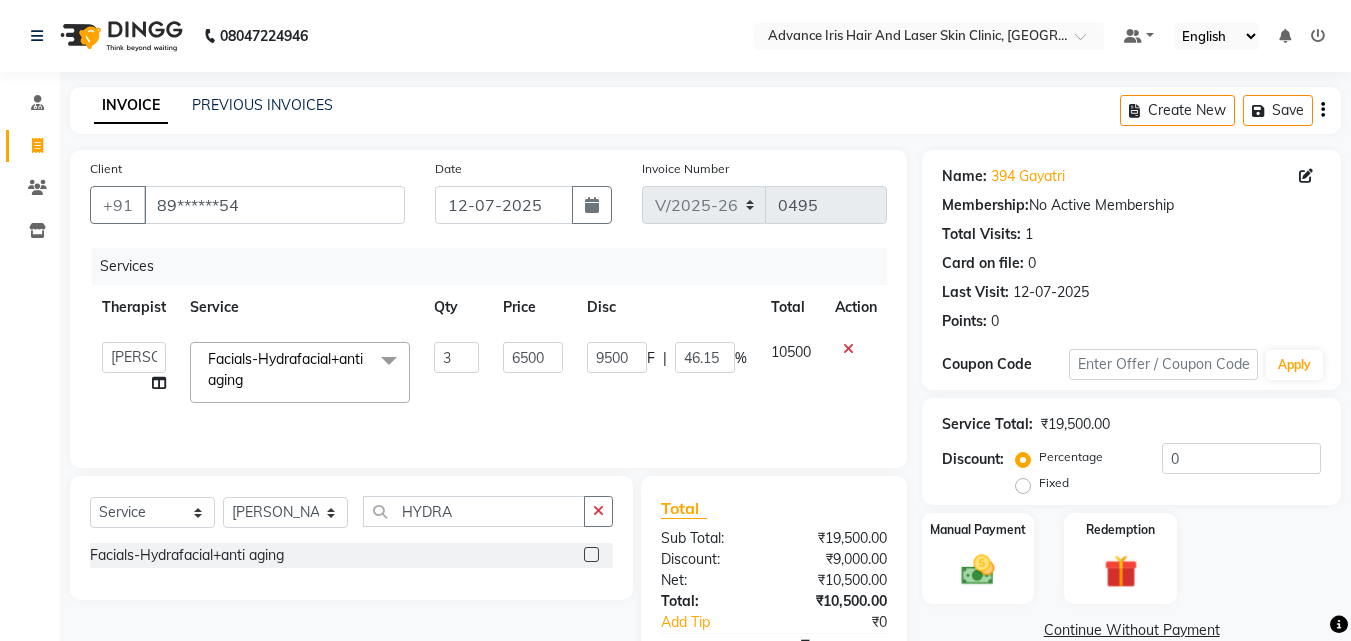 click on "9500 F | 46.15 %" 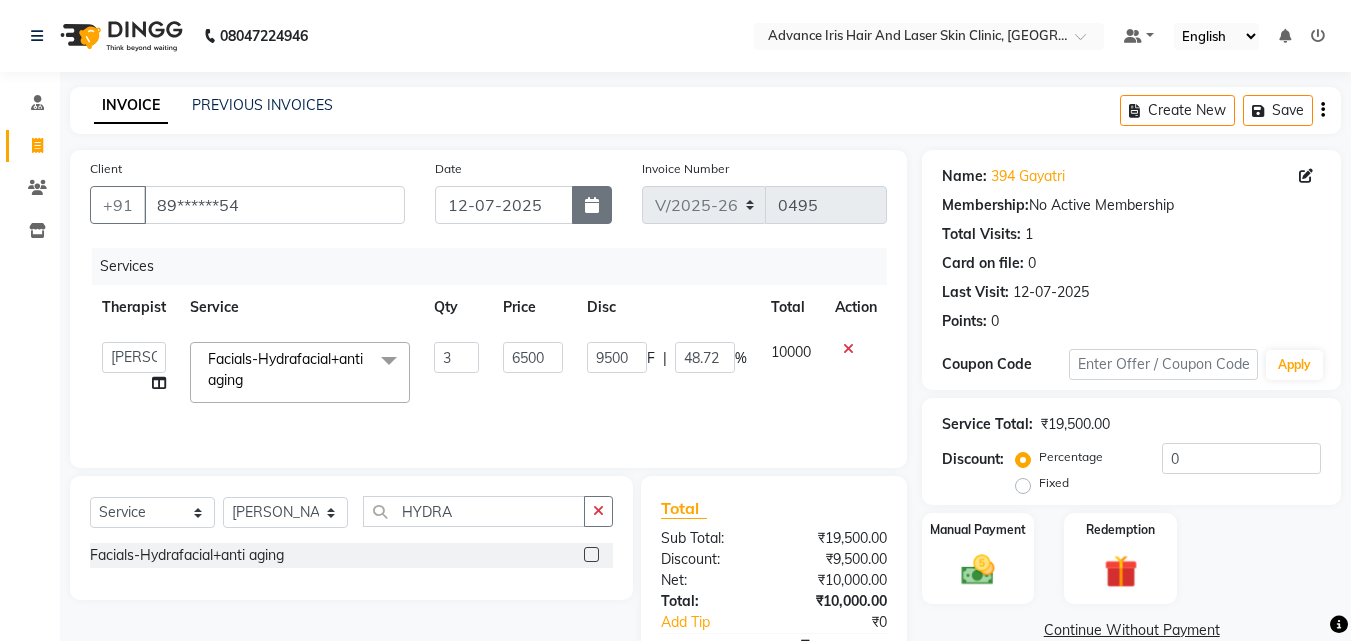 click 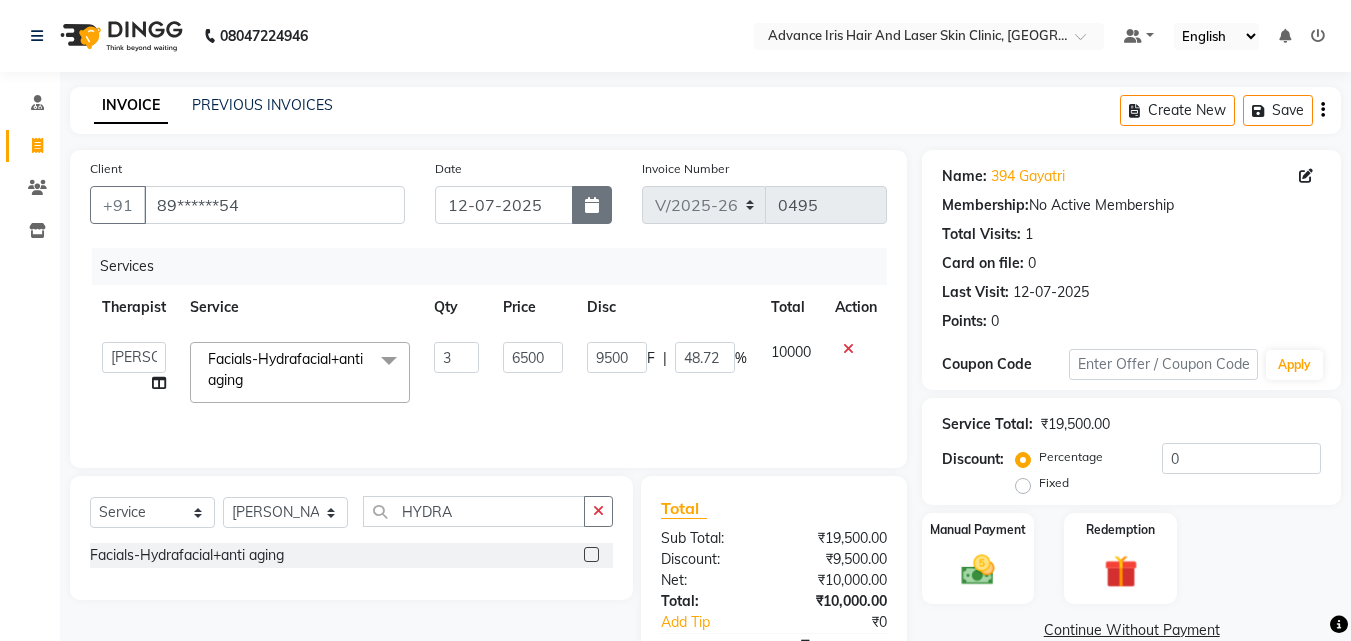 select on "7" 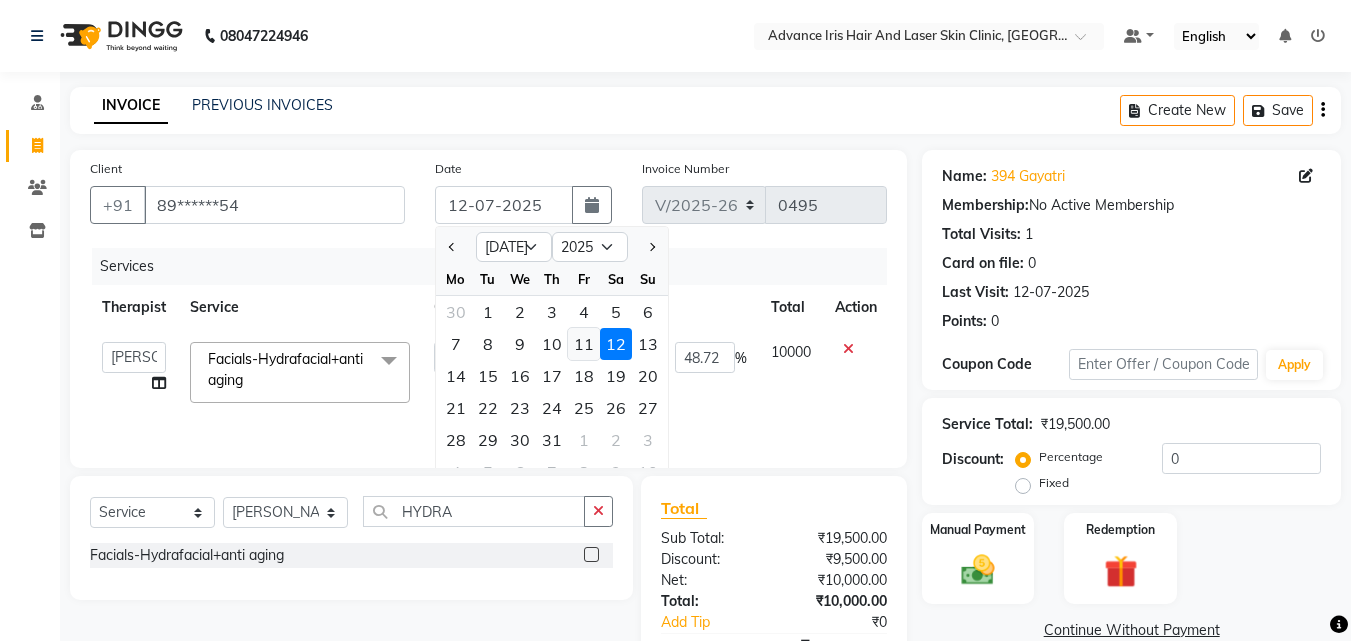 click on "11" 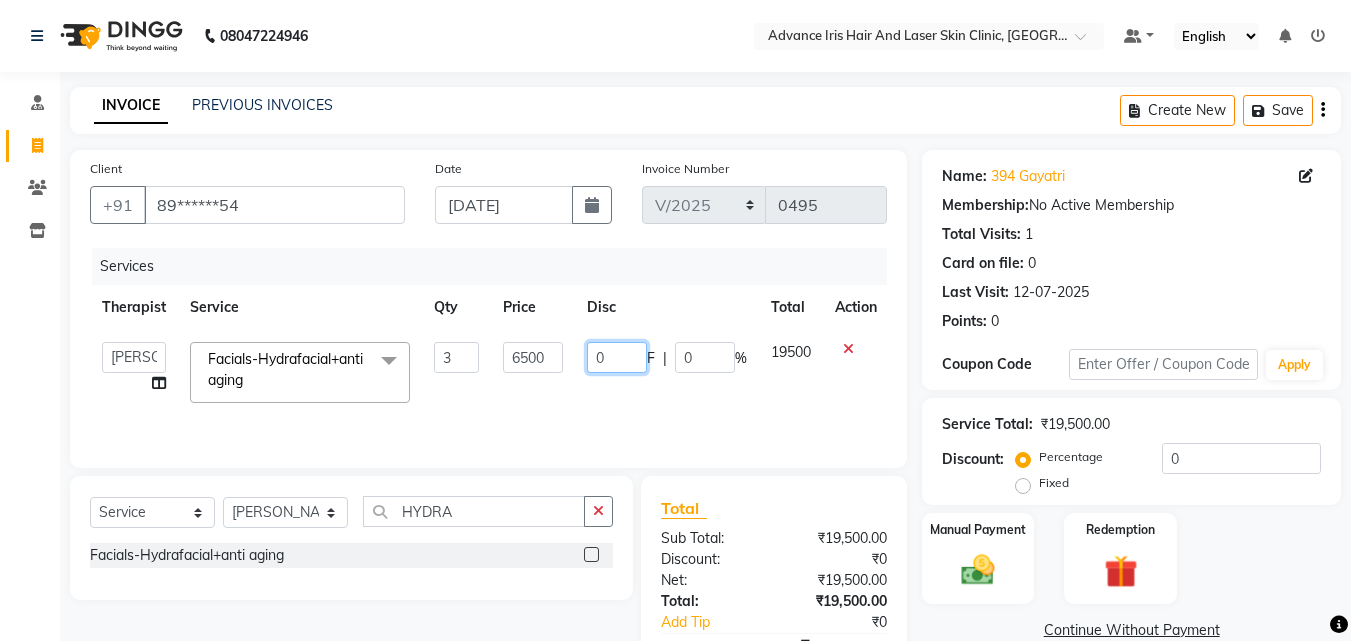click on "0" 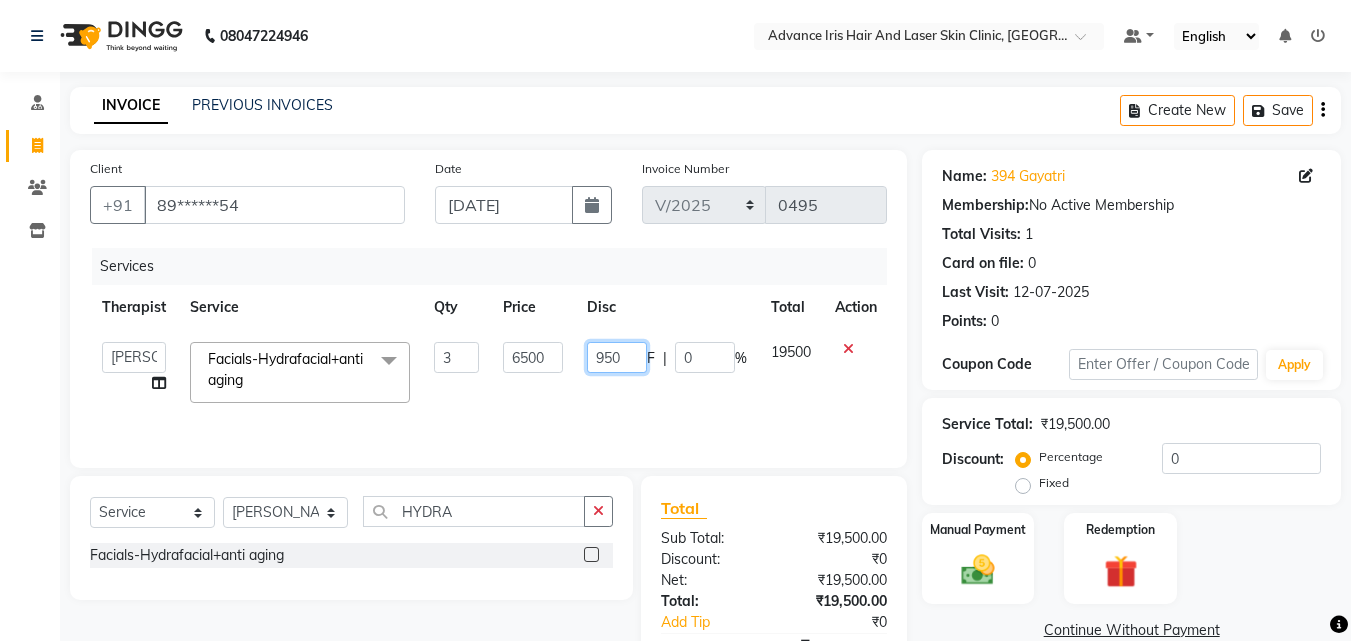 type on "9500" 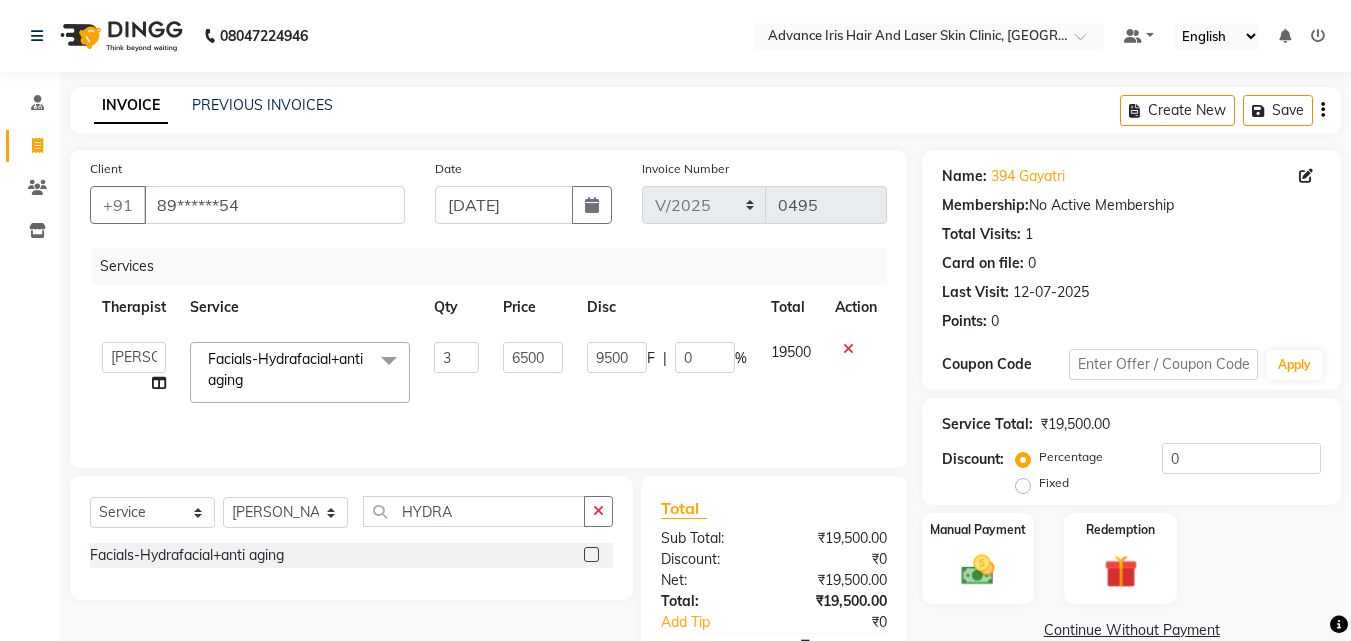 click on "6500" 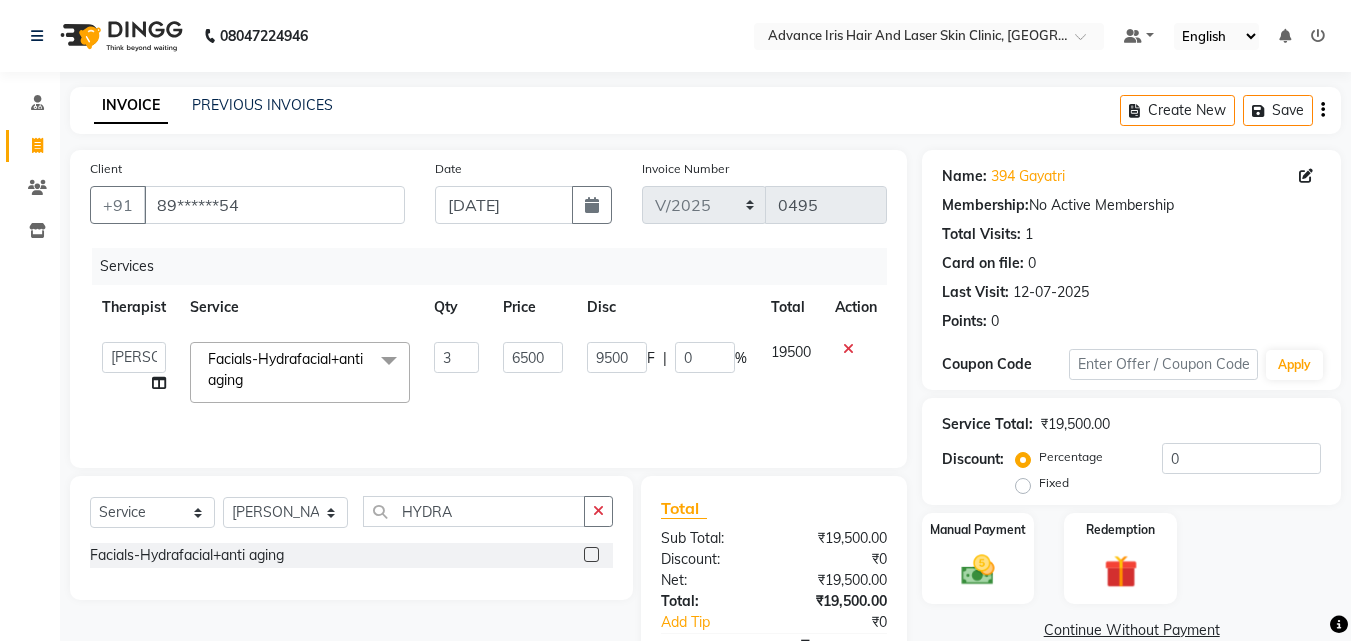 select on "40883" 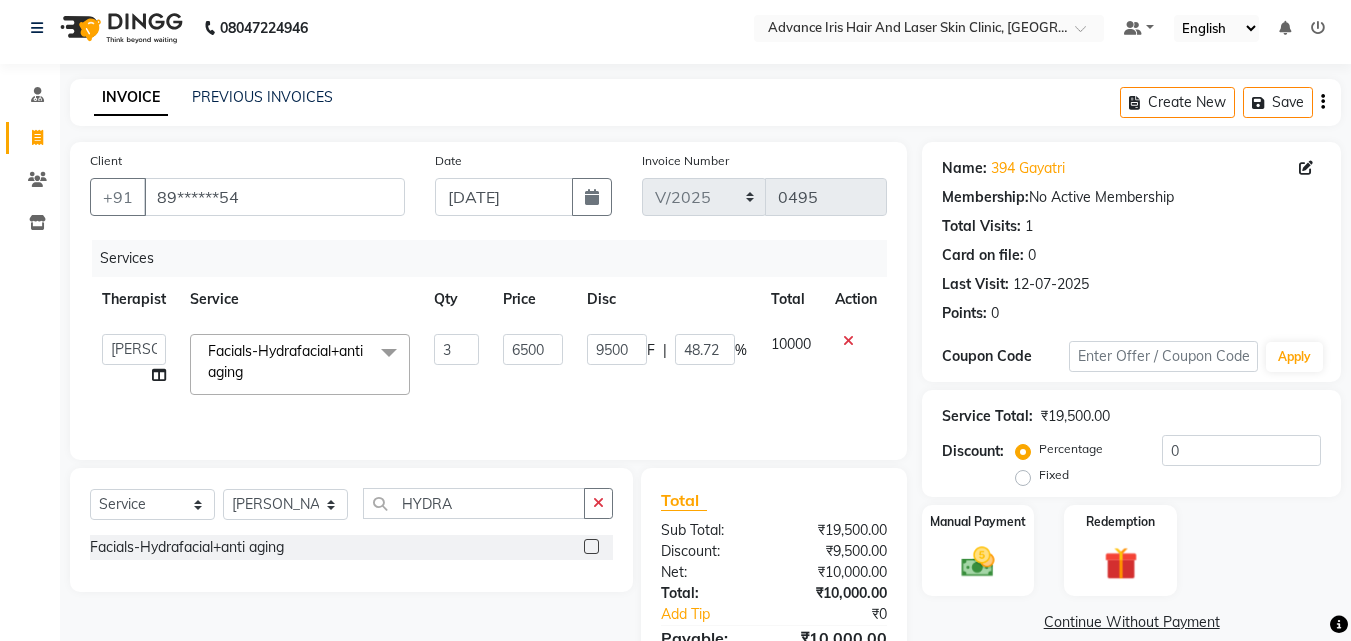 scroll, scrollTop: 0, scrollLeft: 0, axis: both 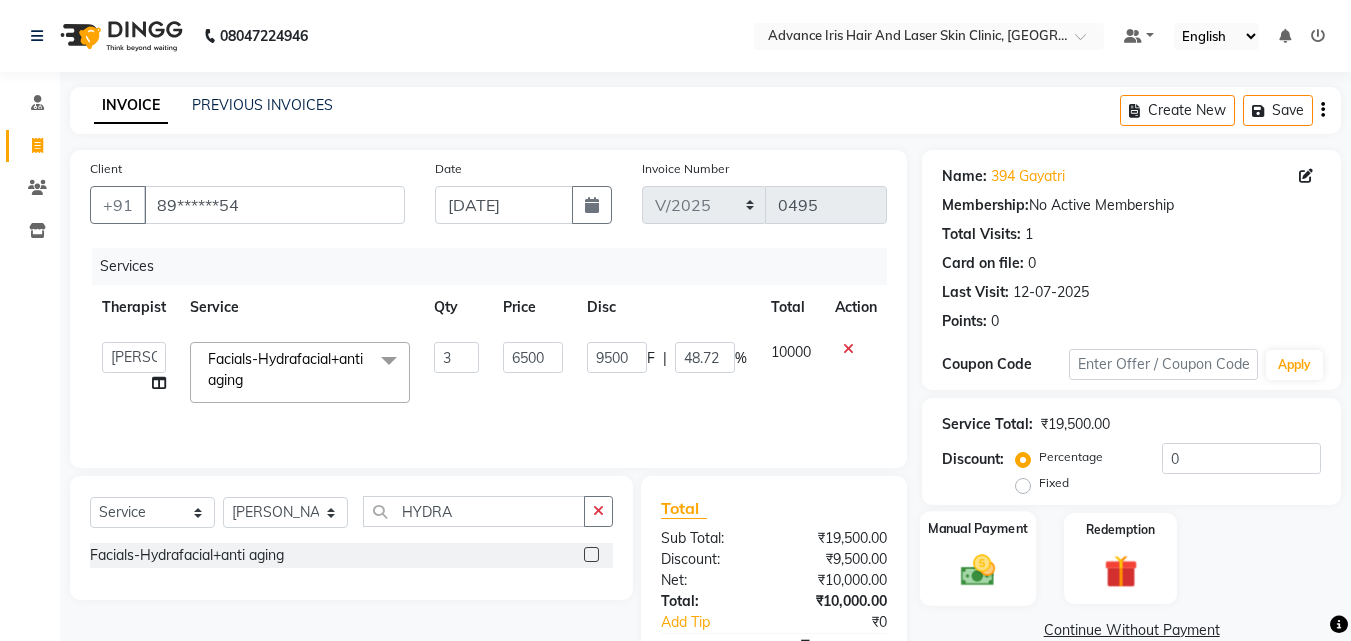 click 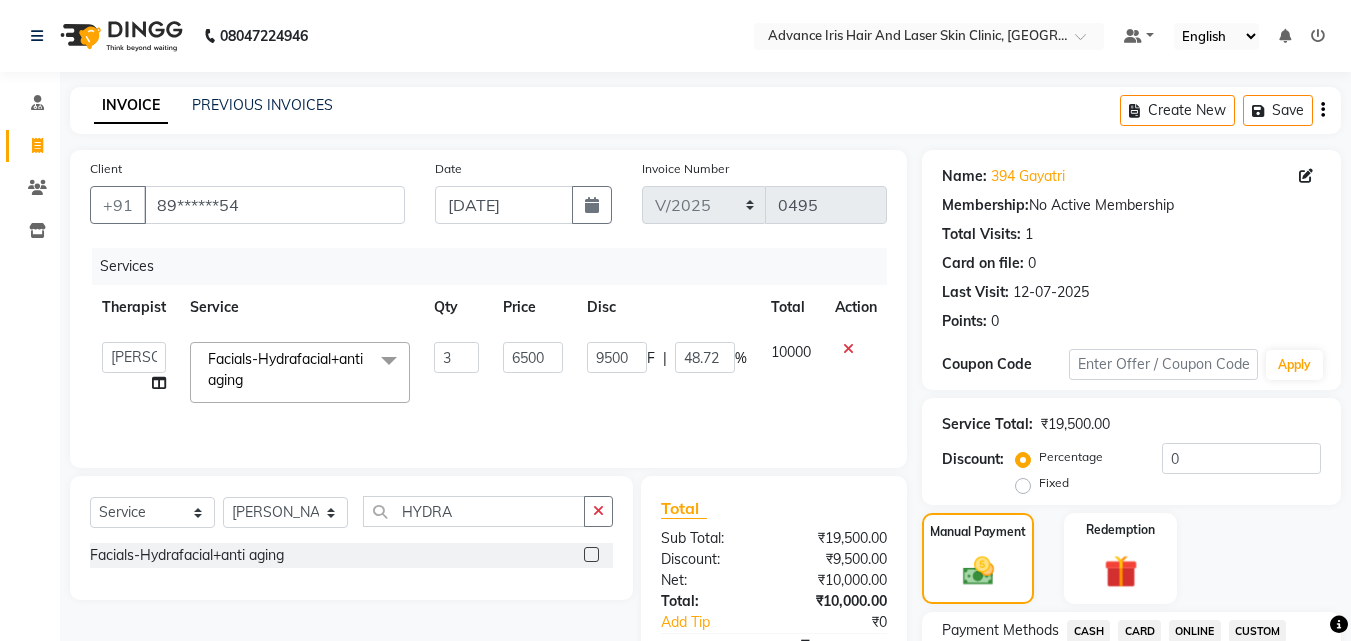 click on "CASH" 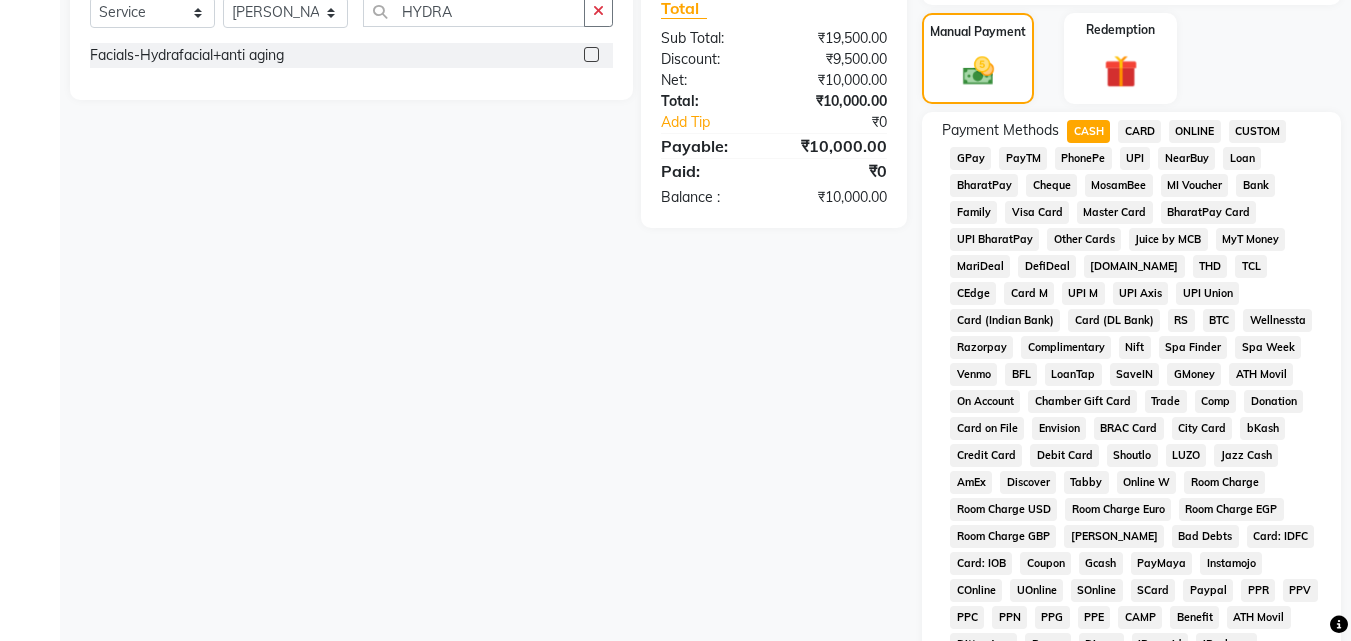 scroll, scrollTop: 785, scrollLeft: 0, axis: vertical 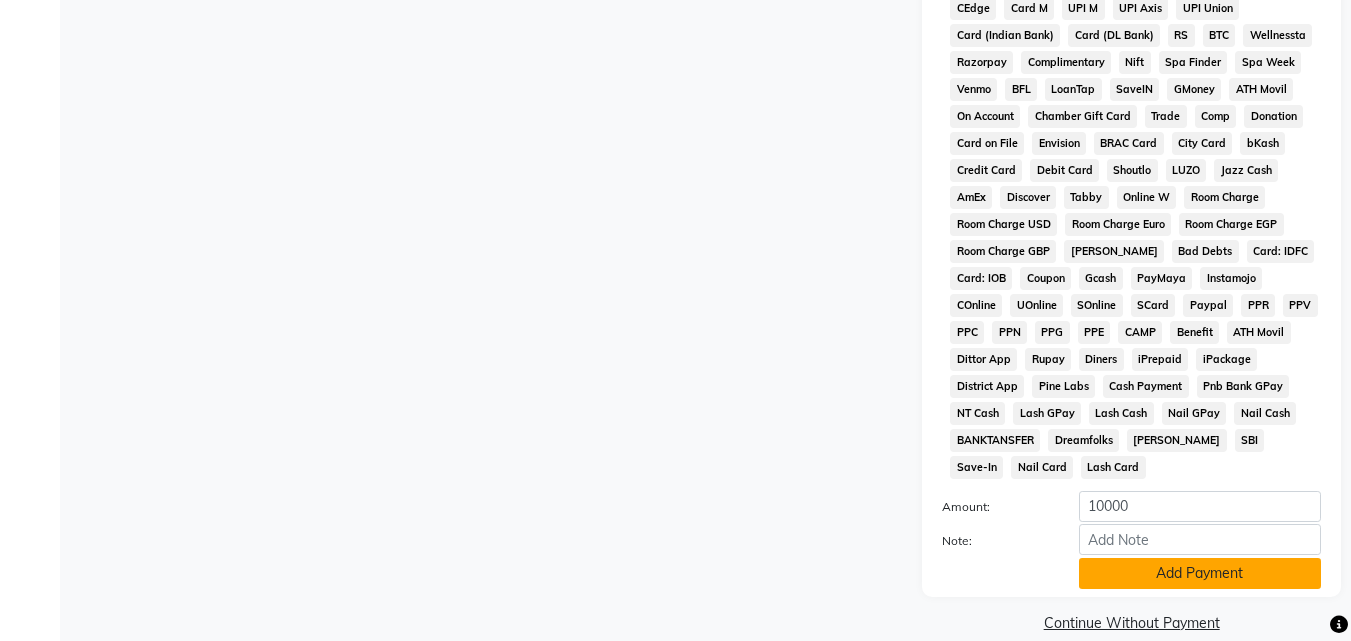 click on "Add Payment" 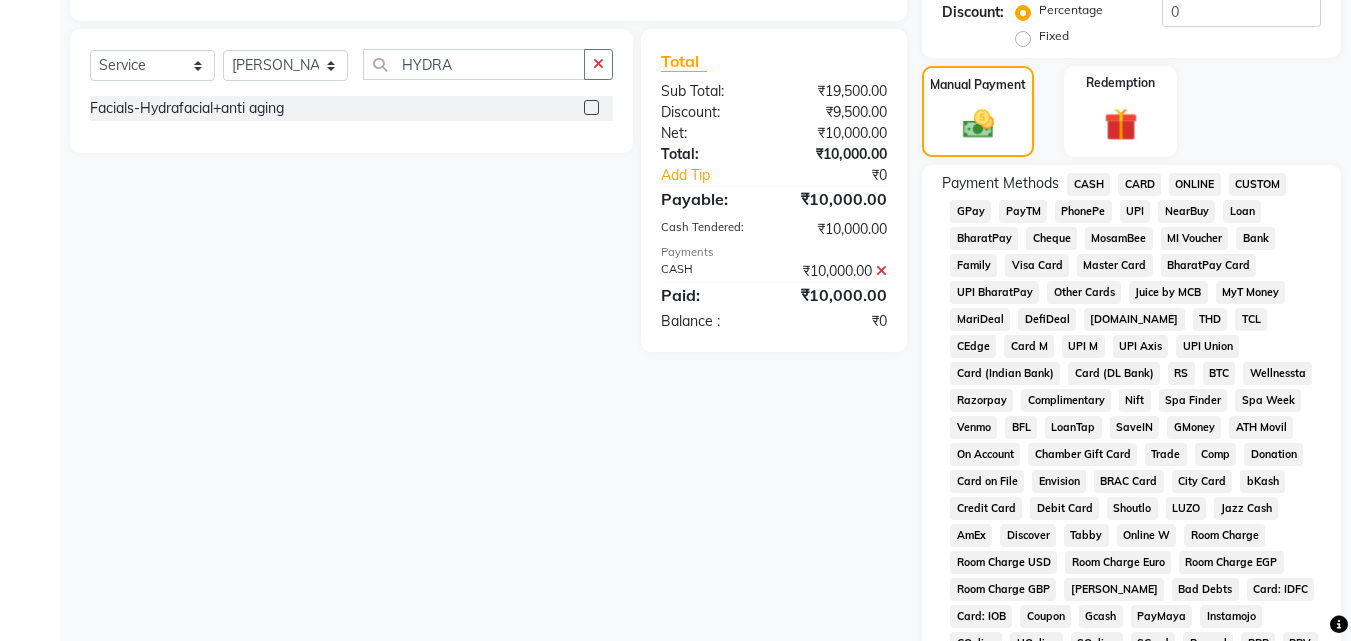 scroll, scrollTop: 385, scrollLeft: 0, axis: vertical 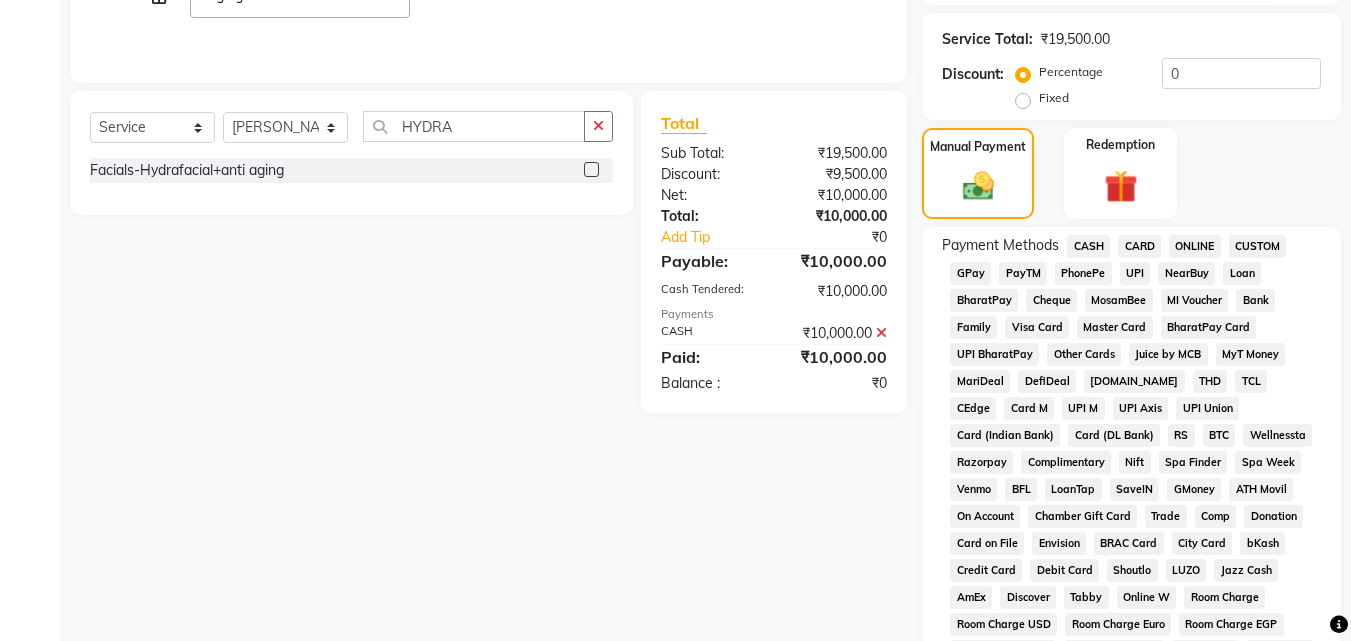 click 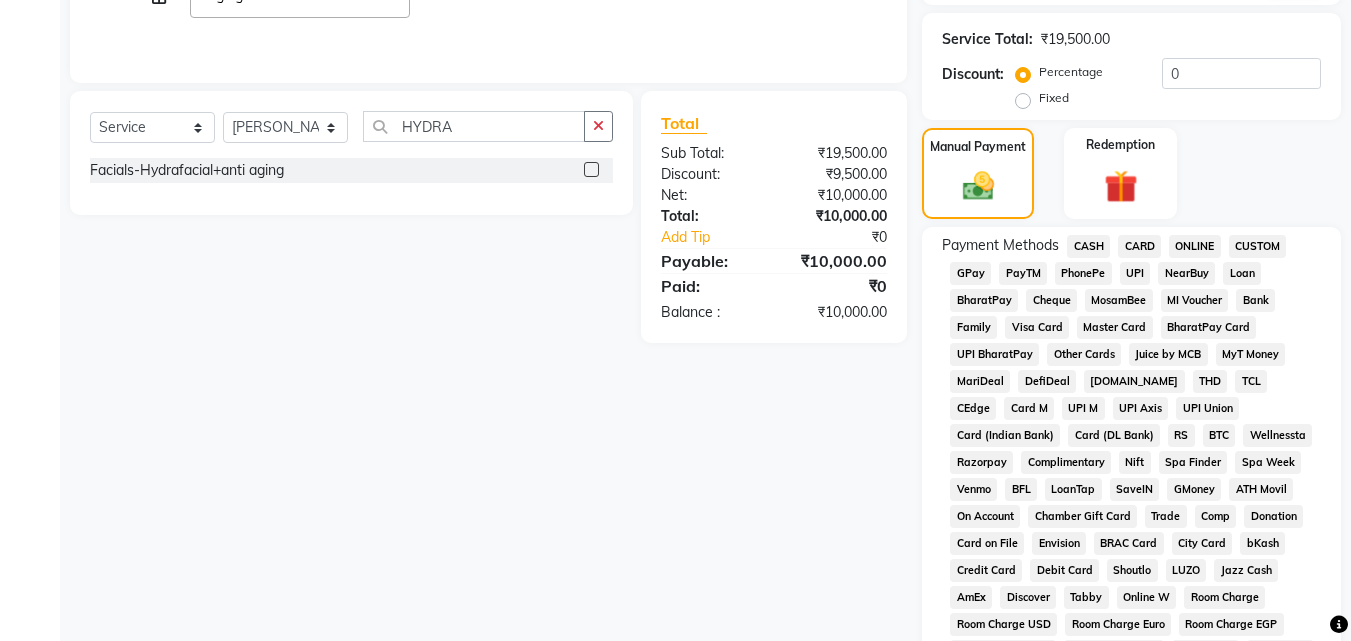 click on "CASH" 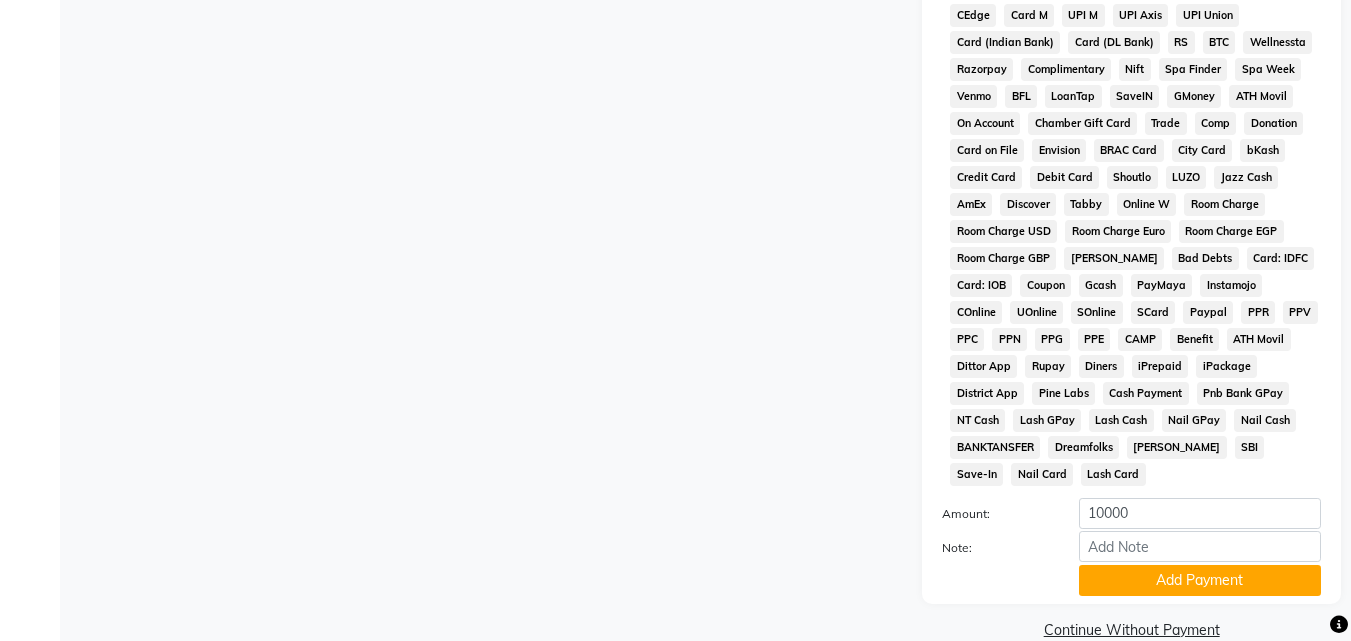 scroll, scrollTop: 785, scrollLeft: 0, axis: vertical 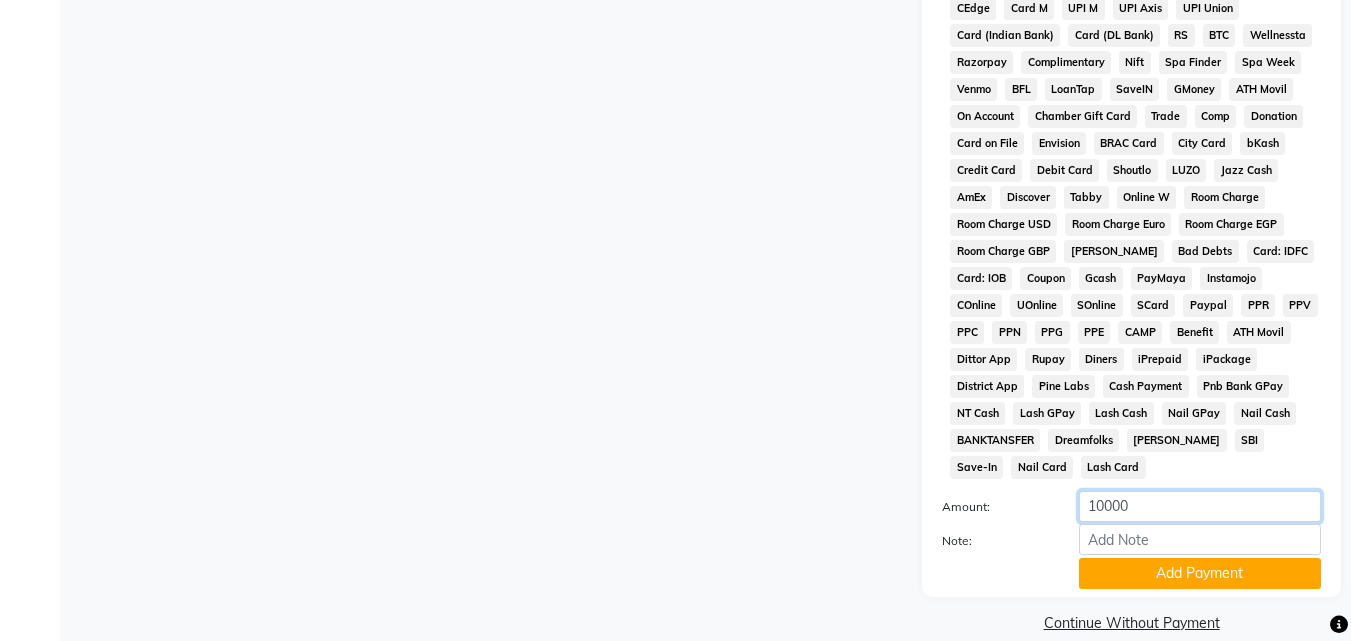 click on "10000" 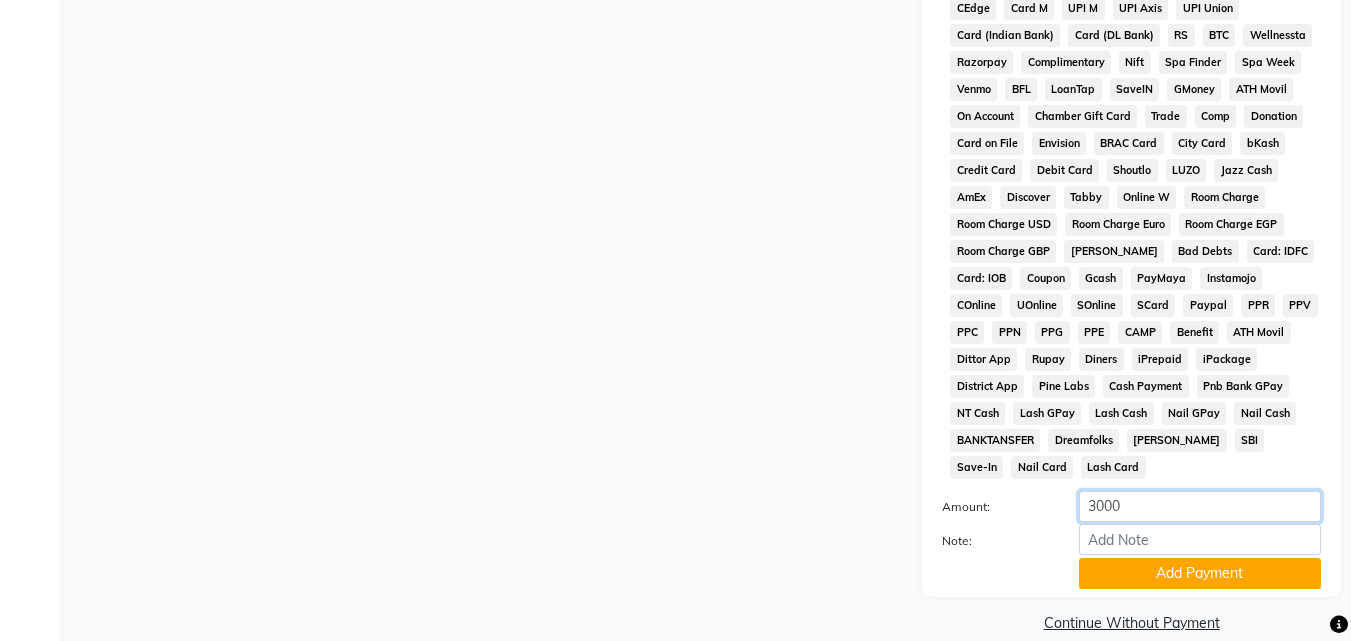 type on "3000" 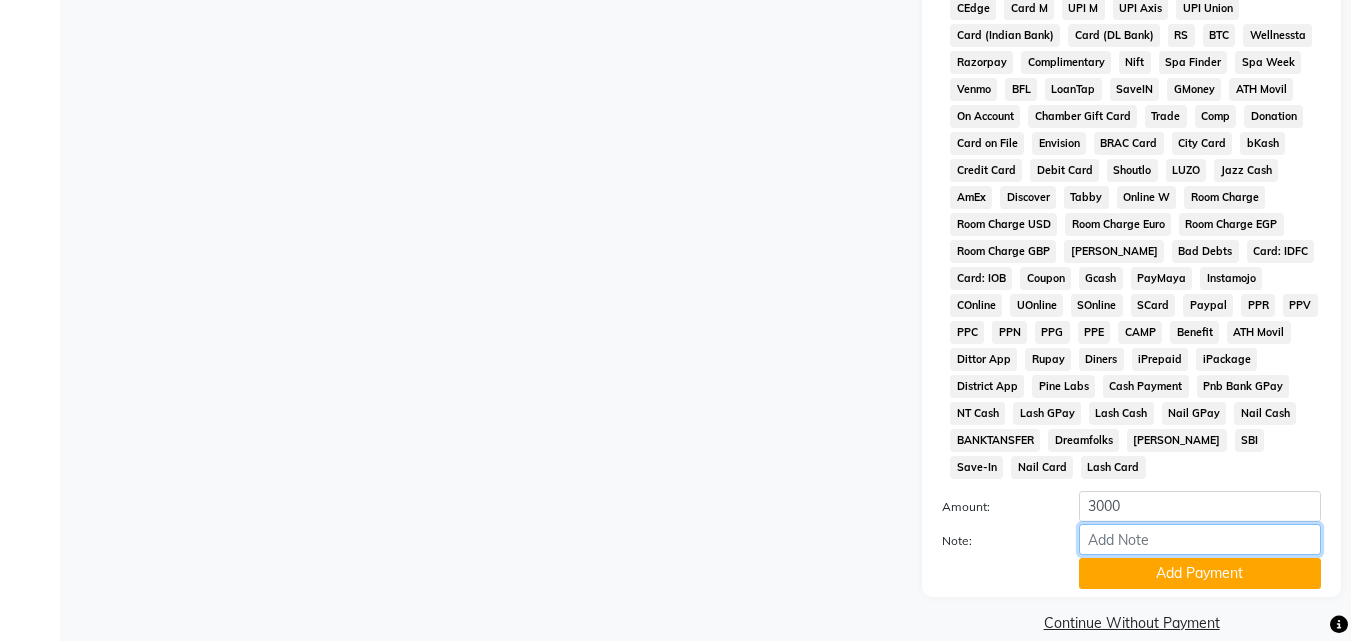 click on "Note:" at bounding box center [1200, 539] 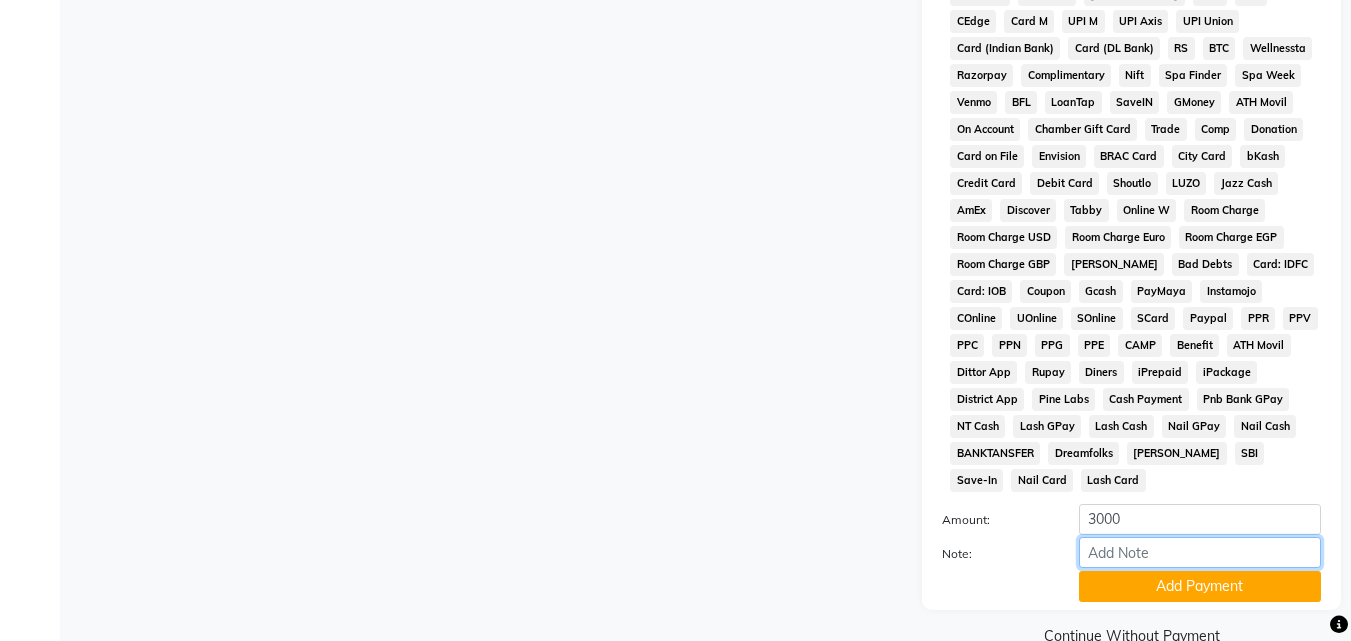 scroll, scrollTop: 785, scrollLeft: 0, axis: vertical 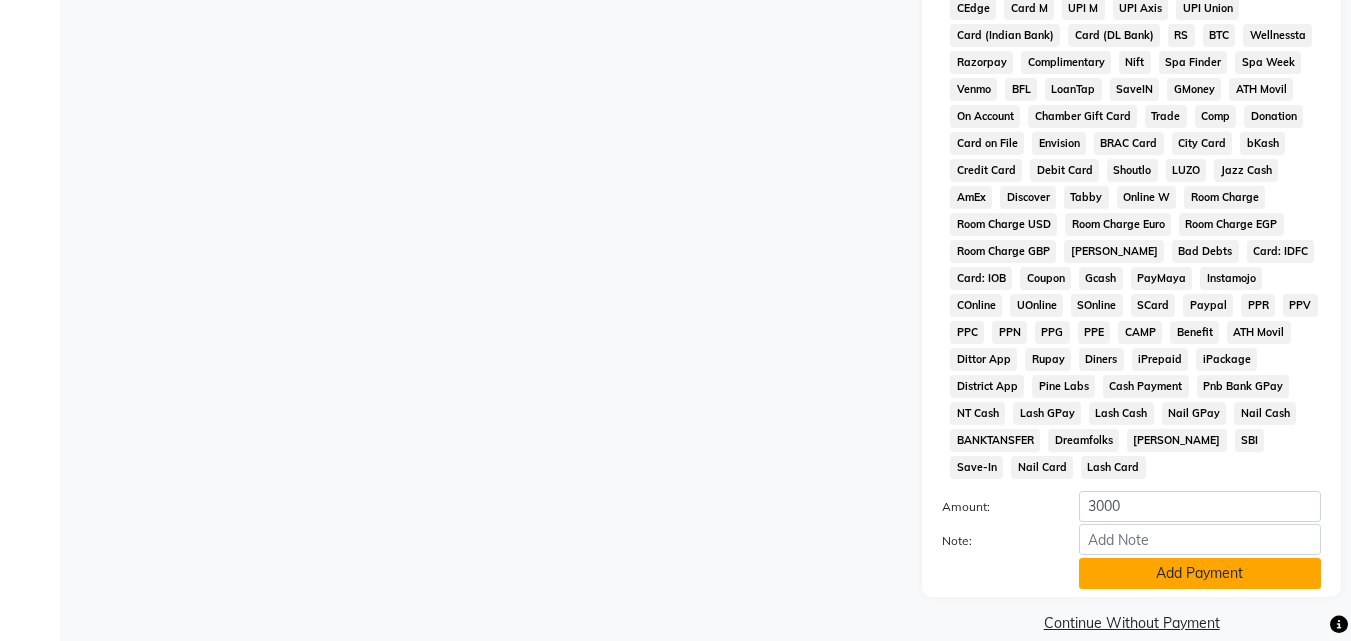 click on "Add Payment" 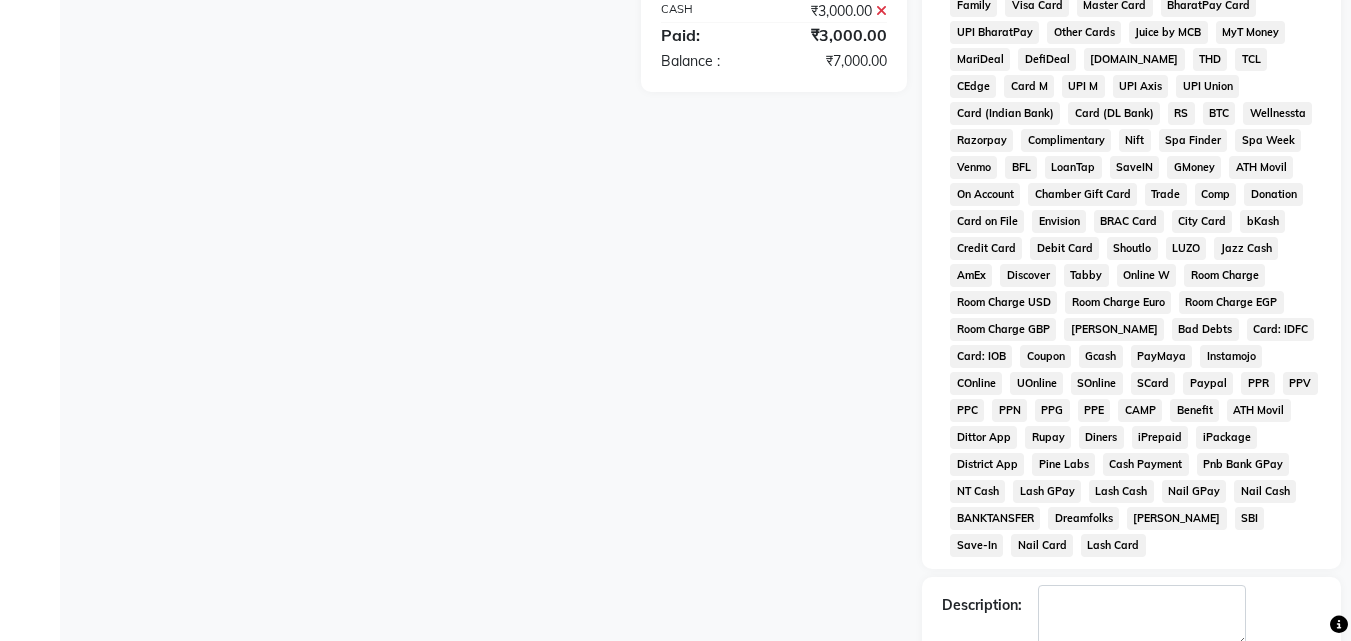 scroll, scrollTop: 792, scrollLeft: 0, axis: vertical 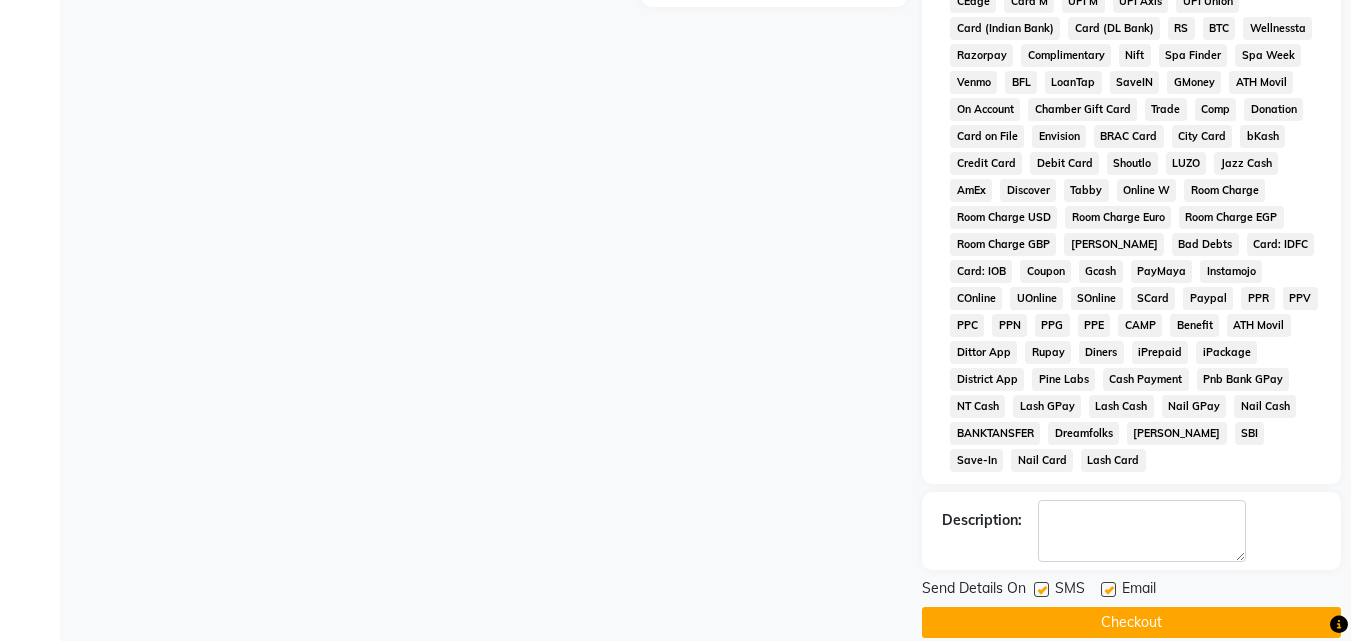 click on "Checkout" 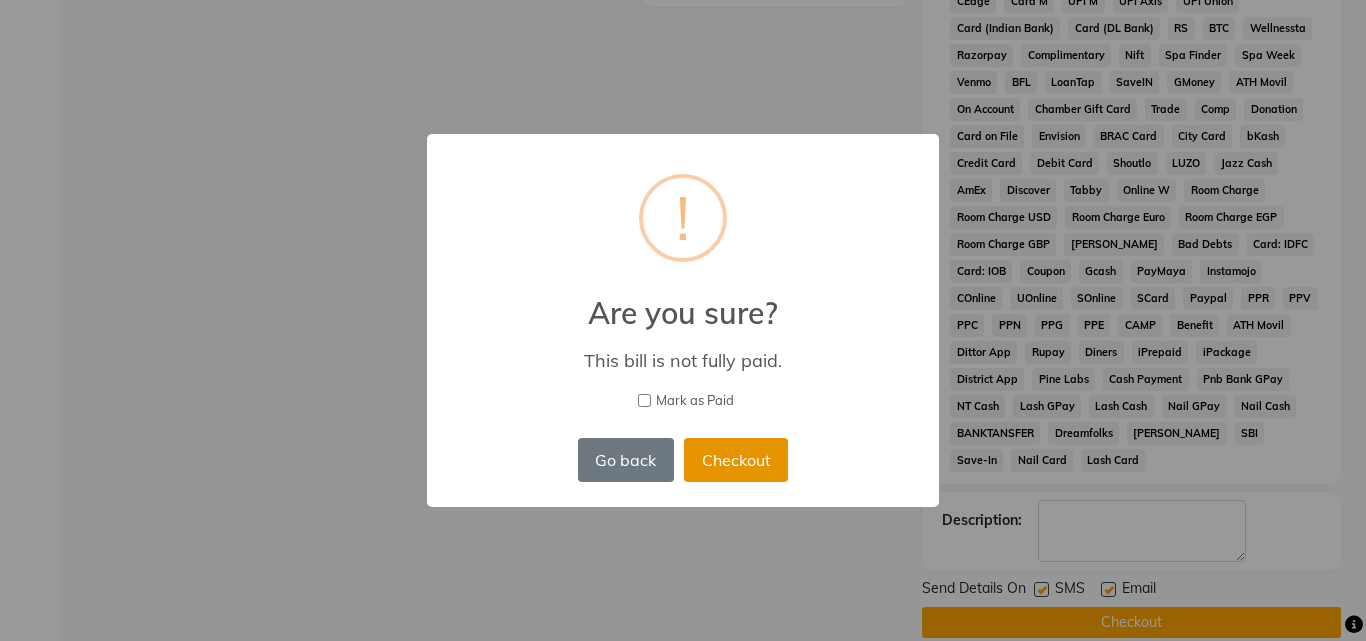 click on "Checkout" at bounding box center [736, 460] 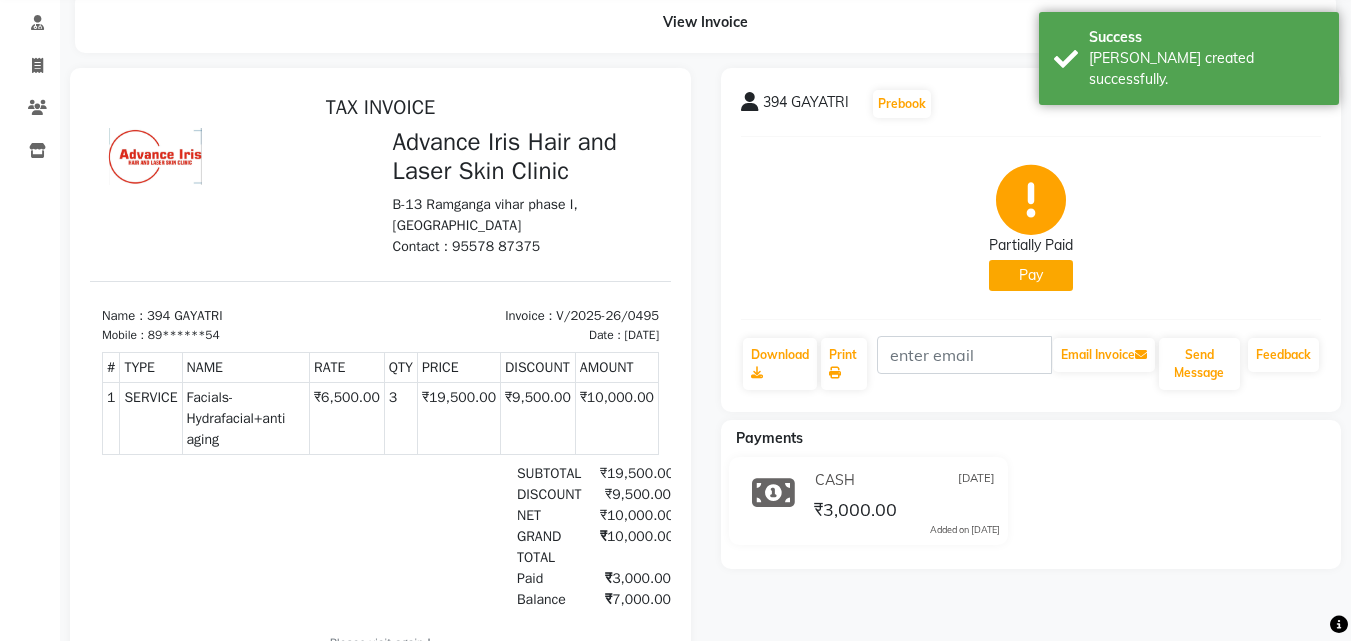 scroll, scrollTop: 0, scrollLeft: 0, axis: both 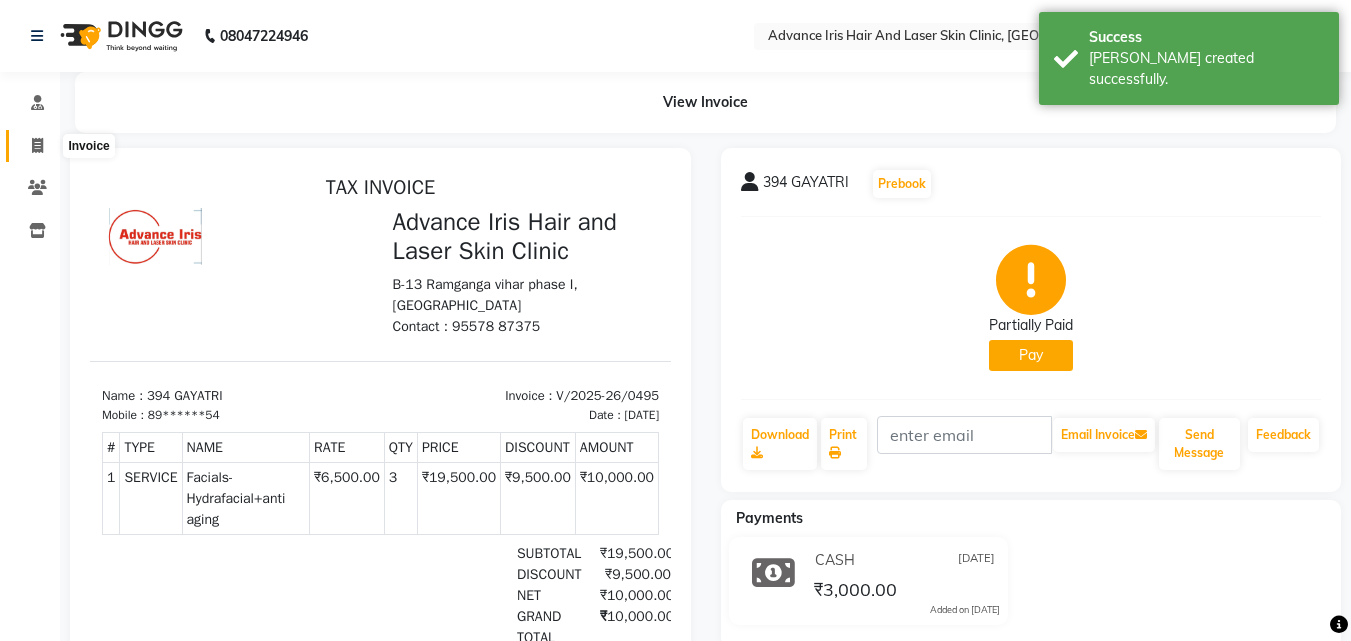 click 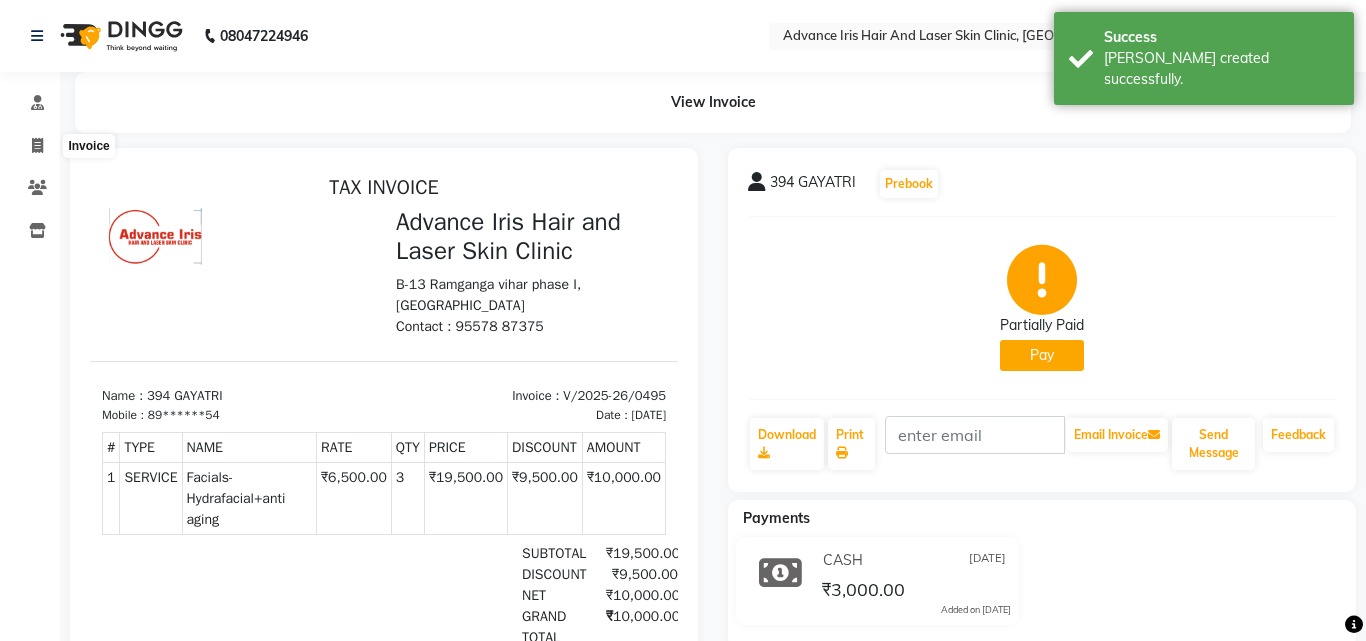 select on "service" 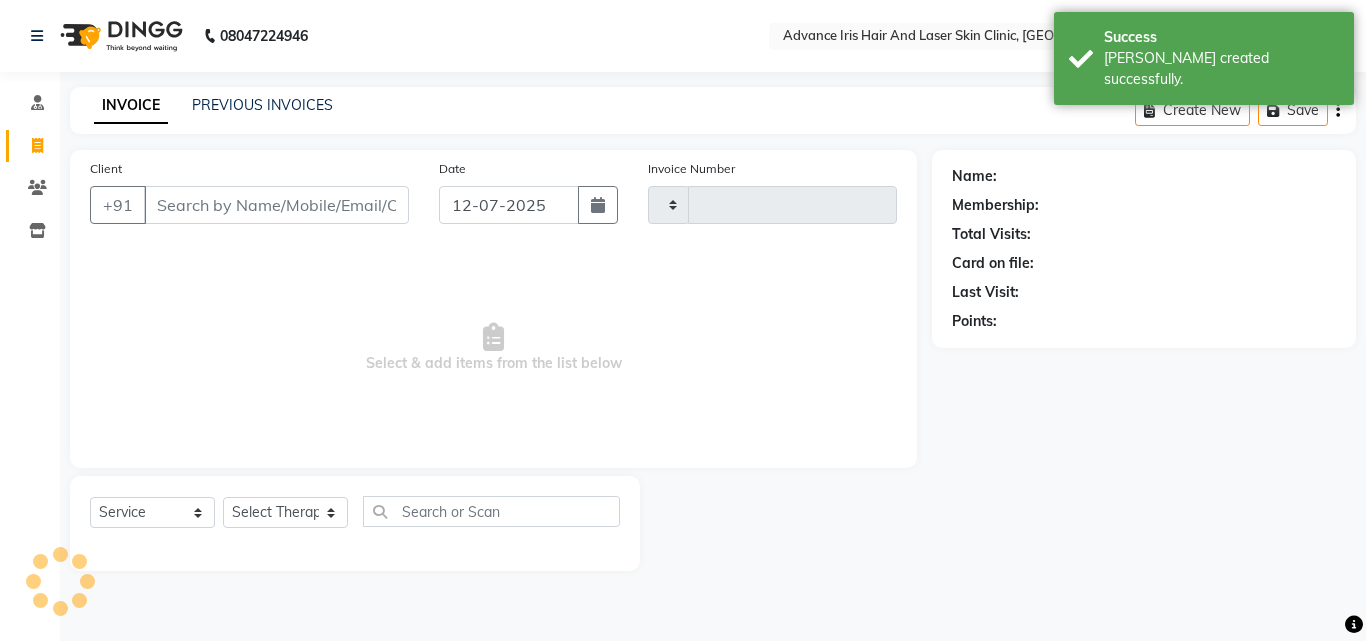 type on "0496" 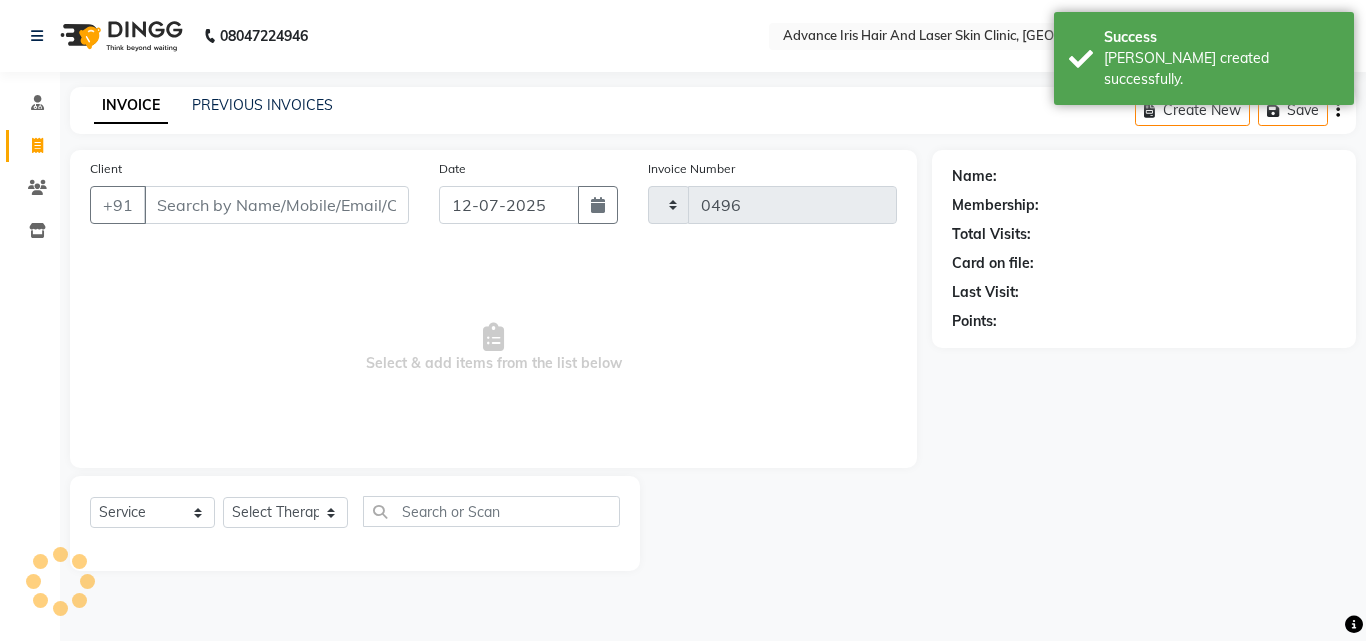 select on "5825" 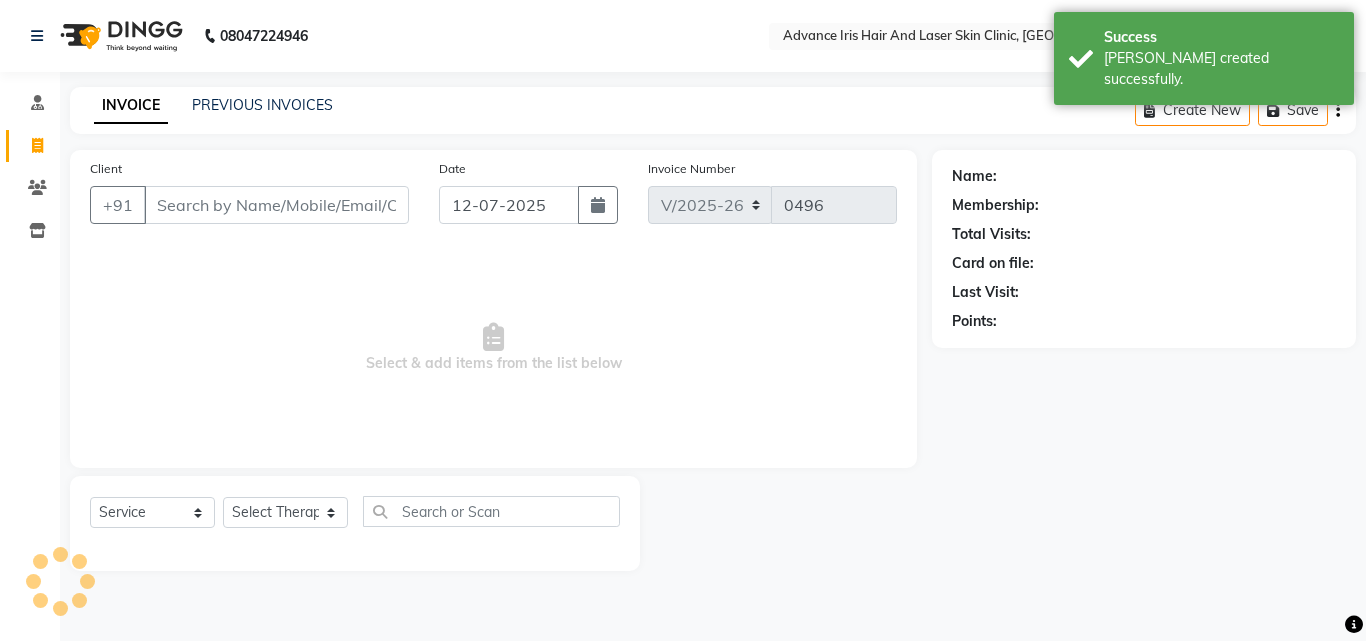 click on "Client" at bounding box center [276, 205] 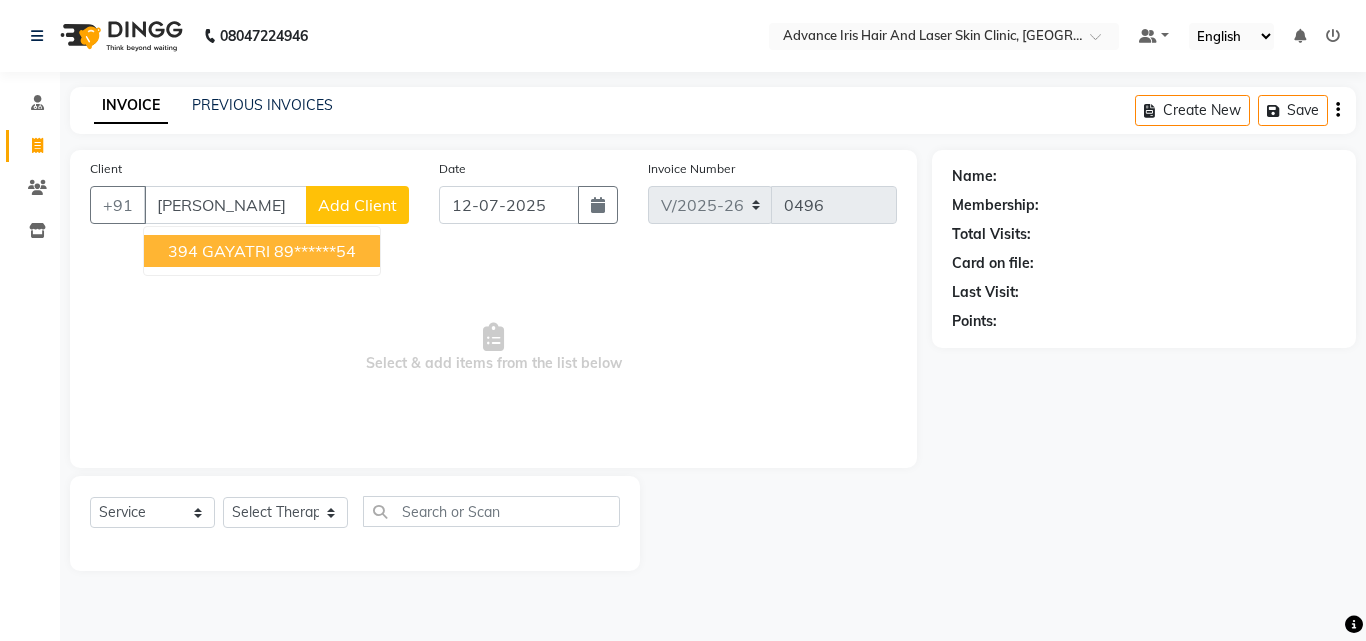 click on "89******54" at bounding box center (315, 251) 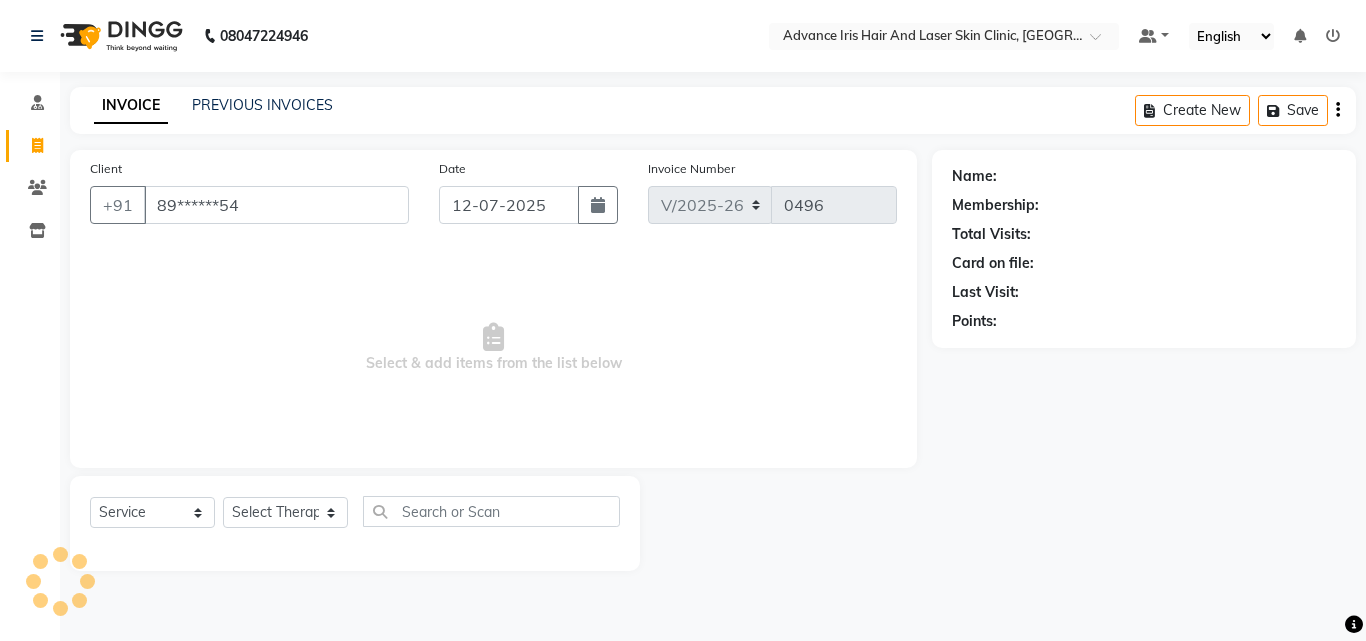 type on "89******54" 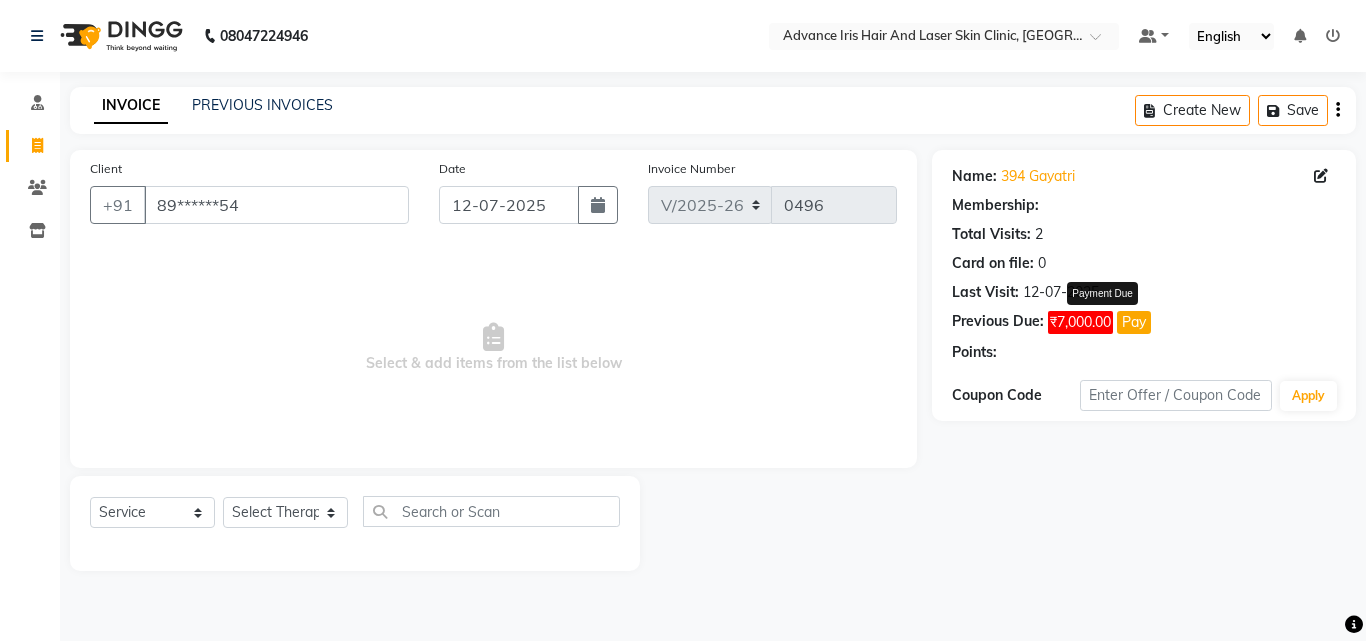 click on "Pay" 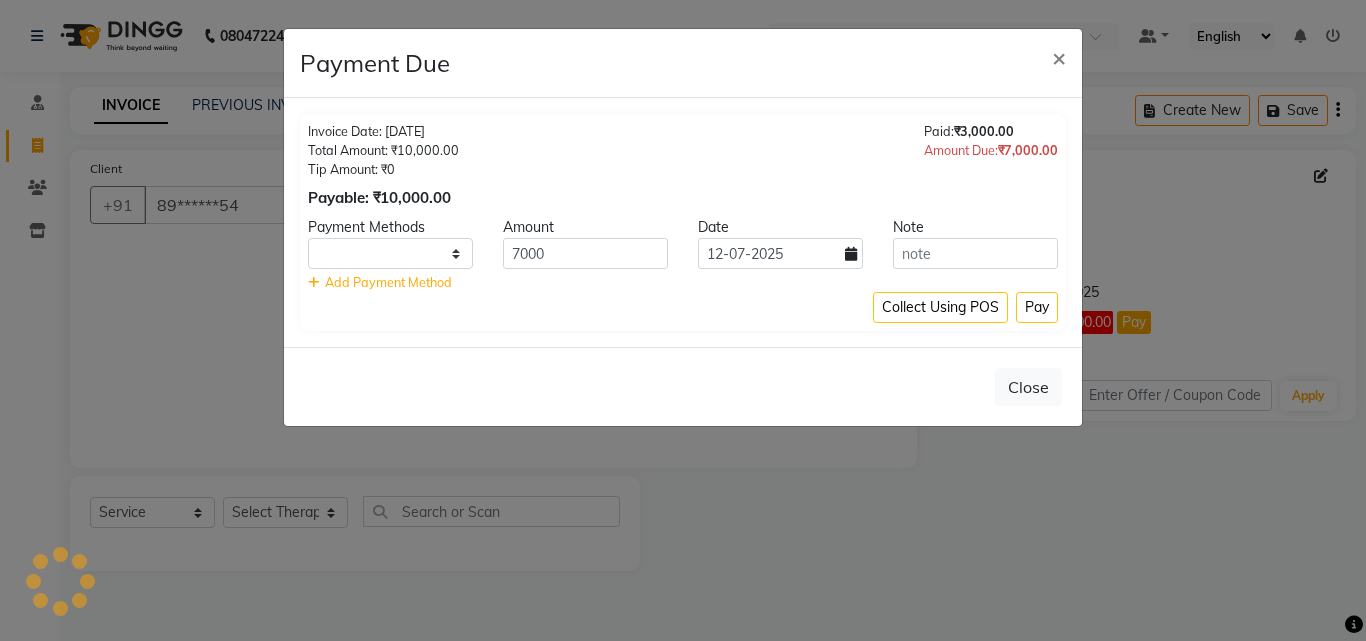 select on "1" 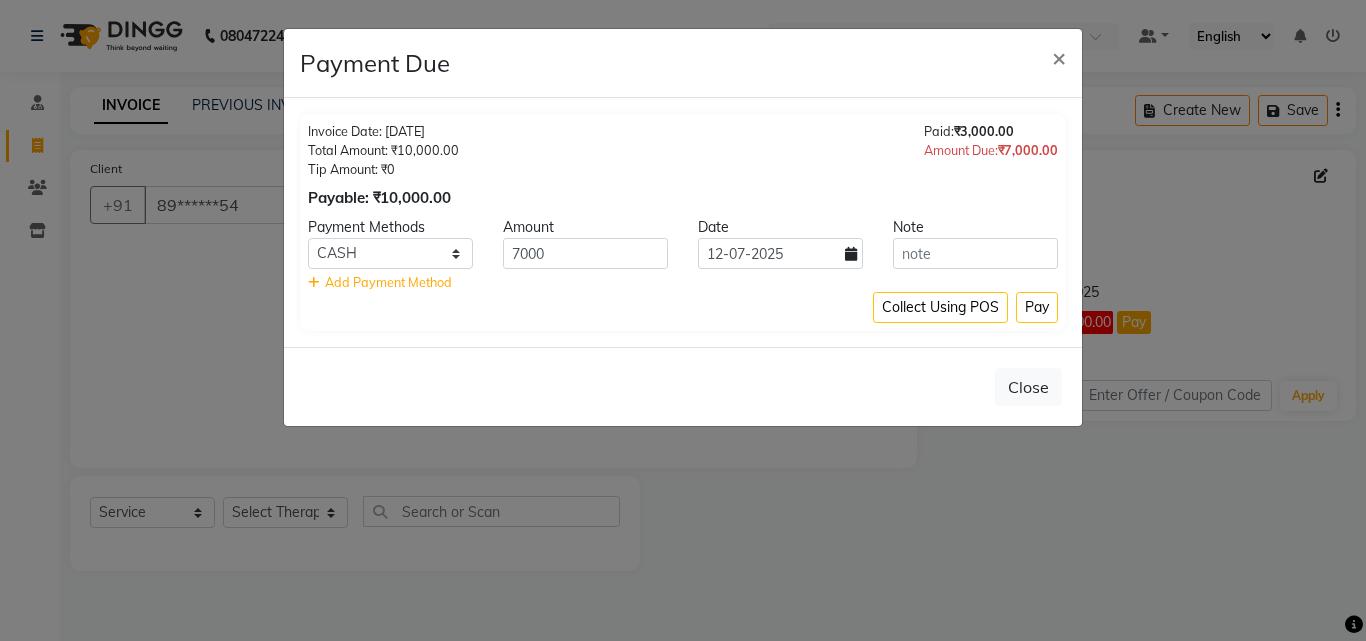 click on "Amount" 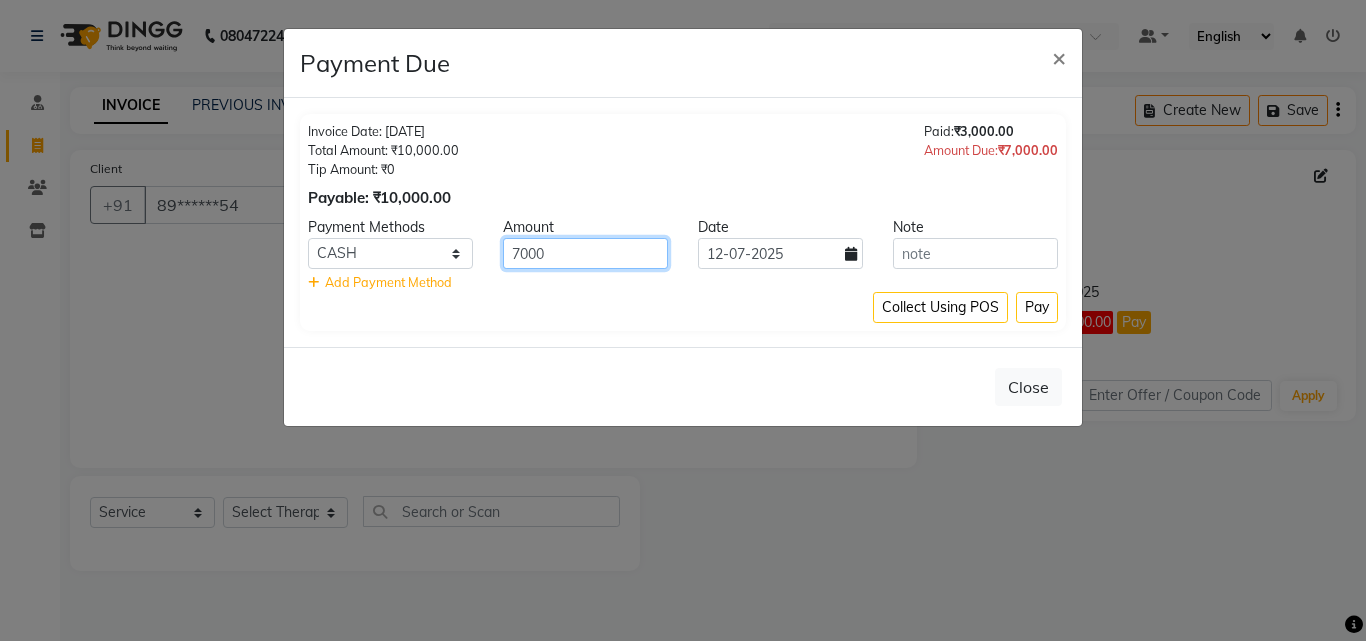 click on "7000" 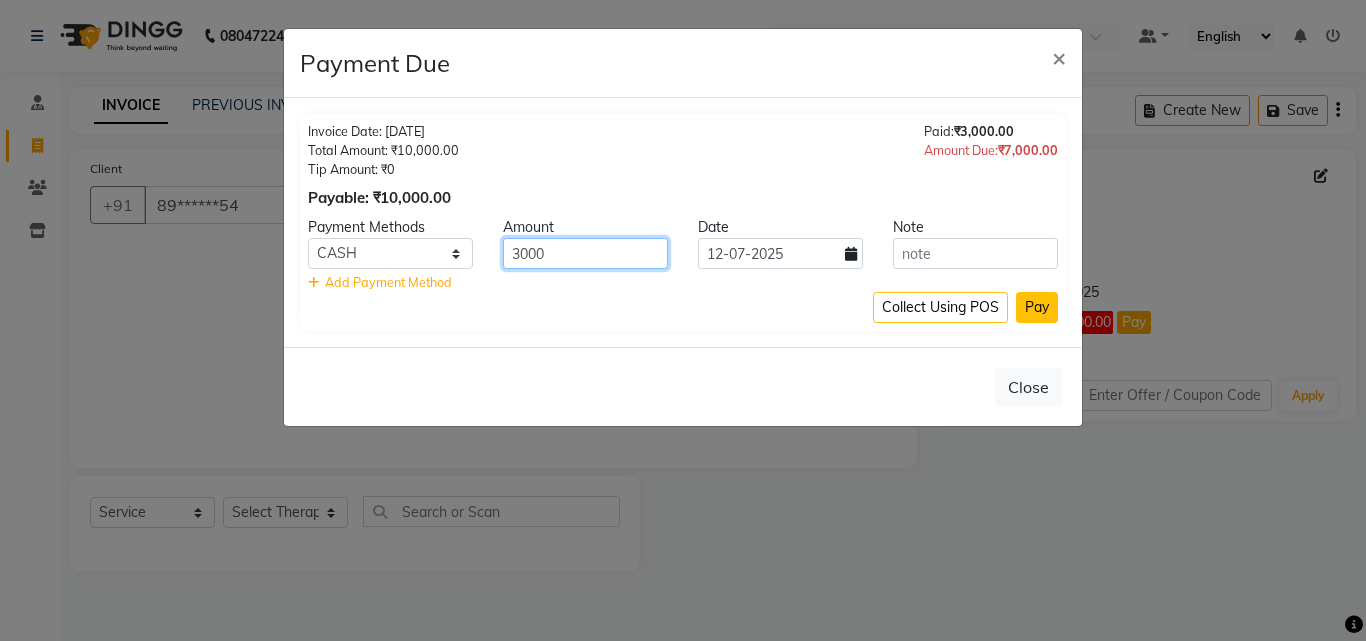 type on "3000" 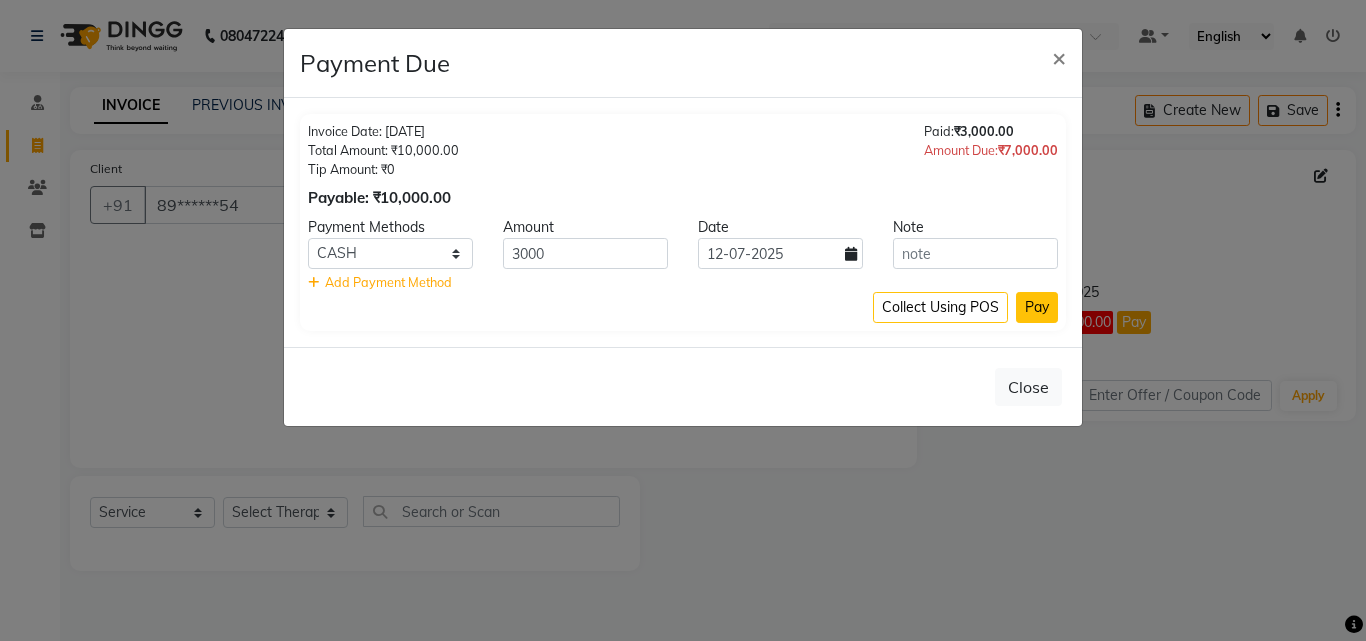 click on "Pay" 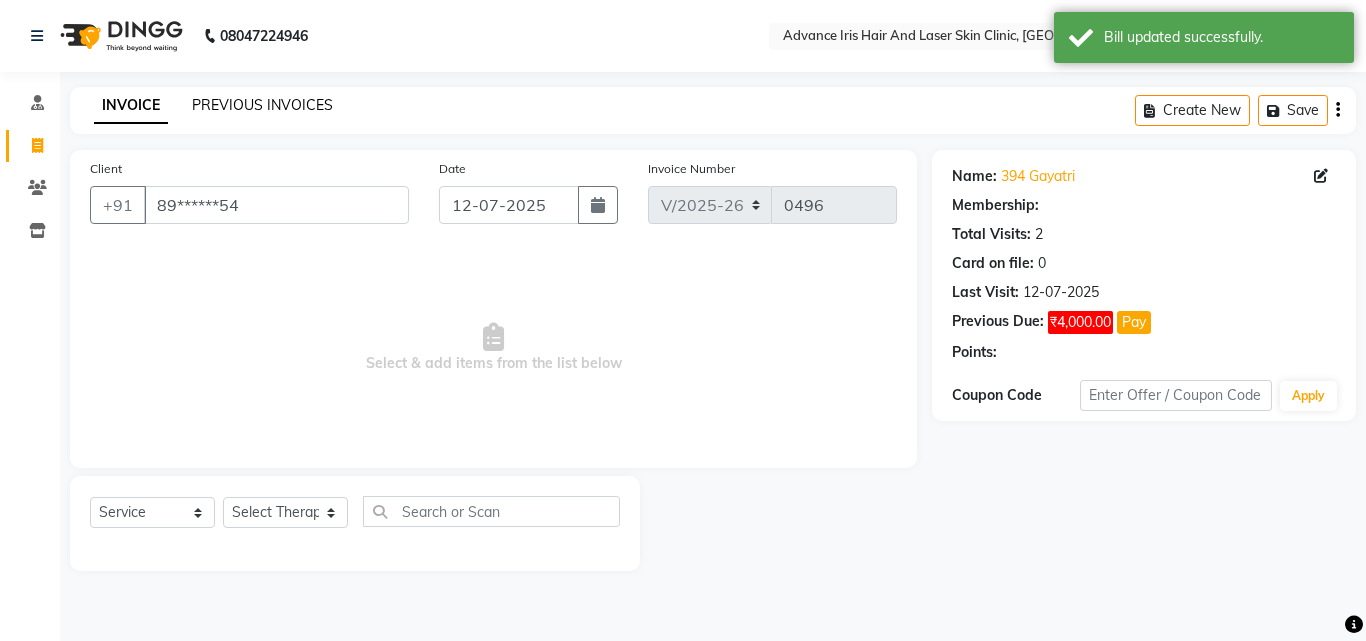 click on "PREVIOUS INVOICES" 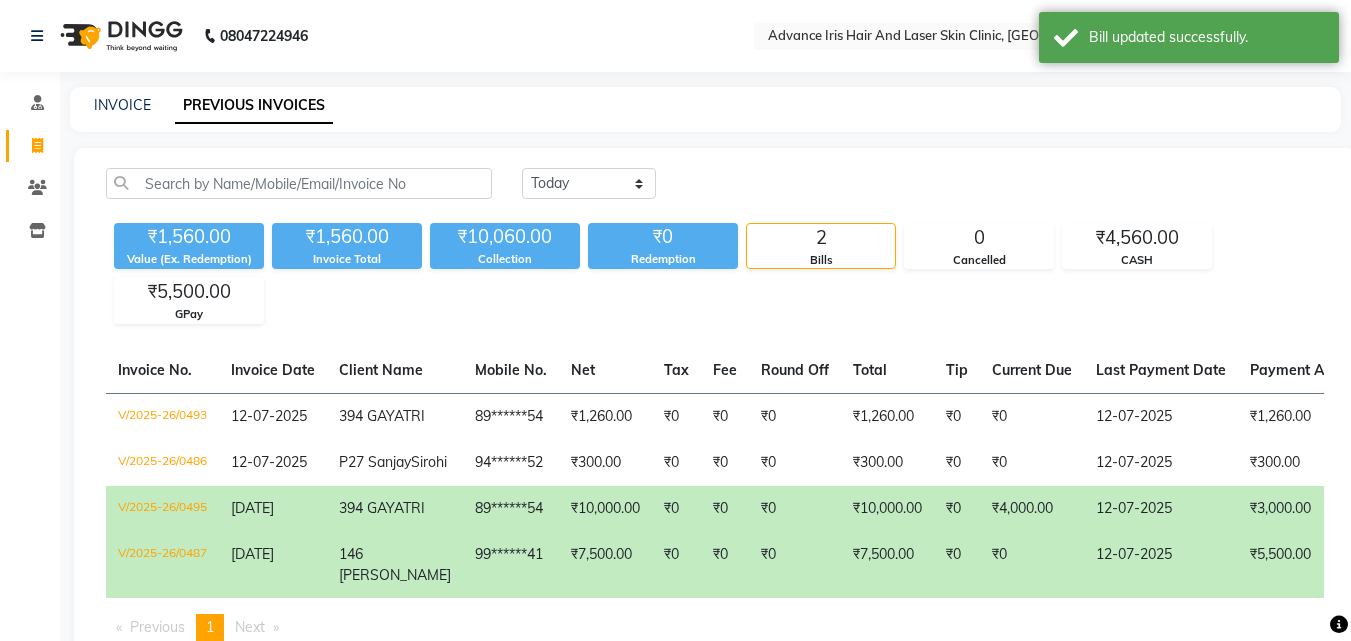 click on "INVOICE PREVIOUS INVOICES" 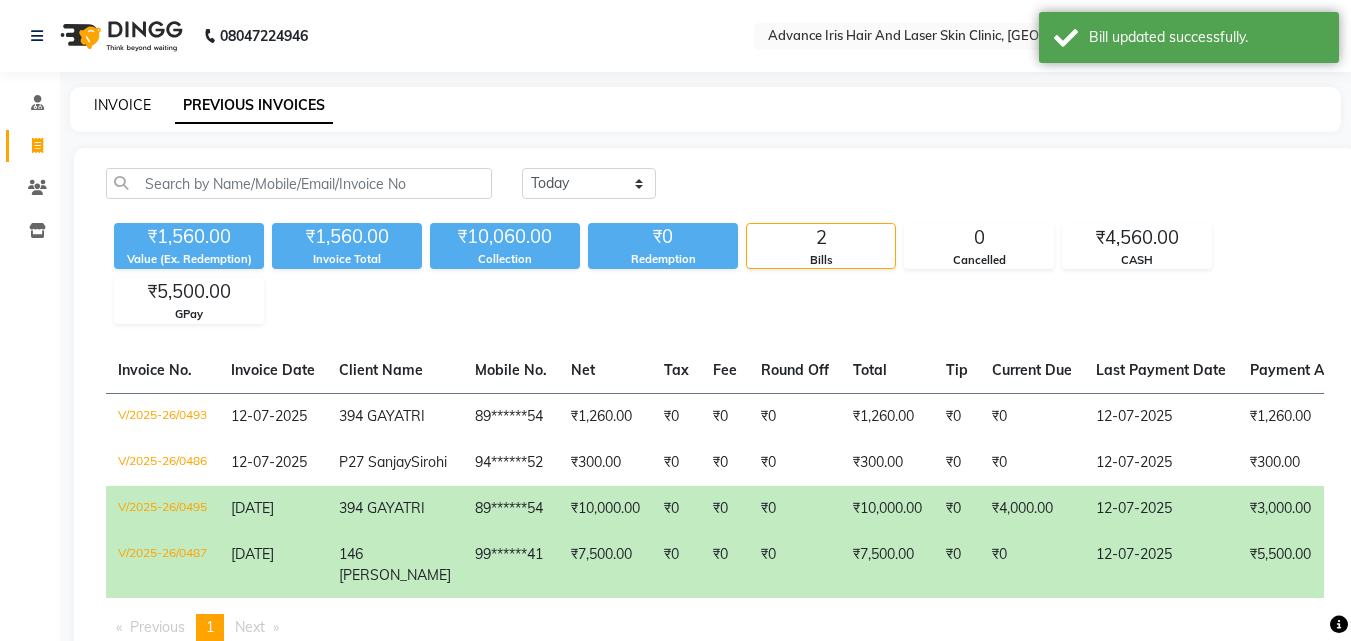 click on "INVOICE" 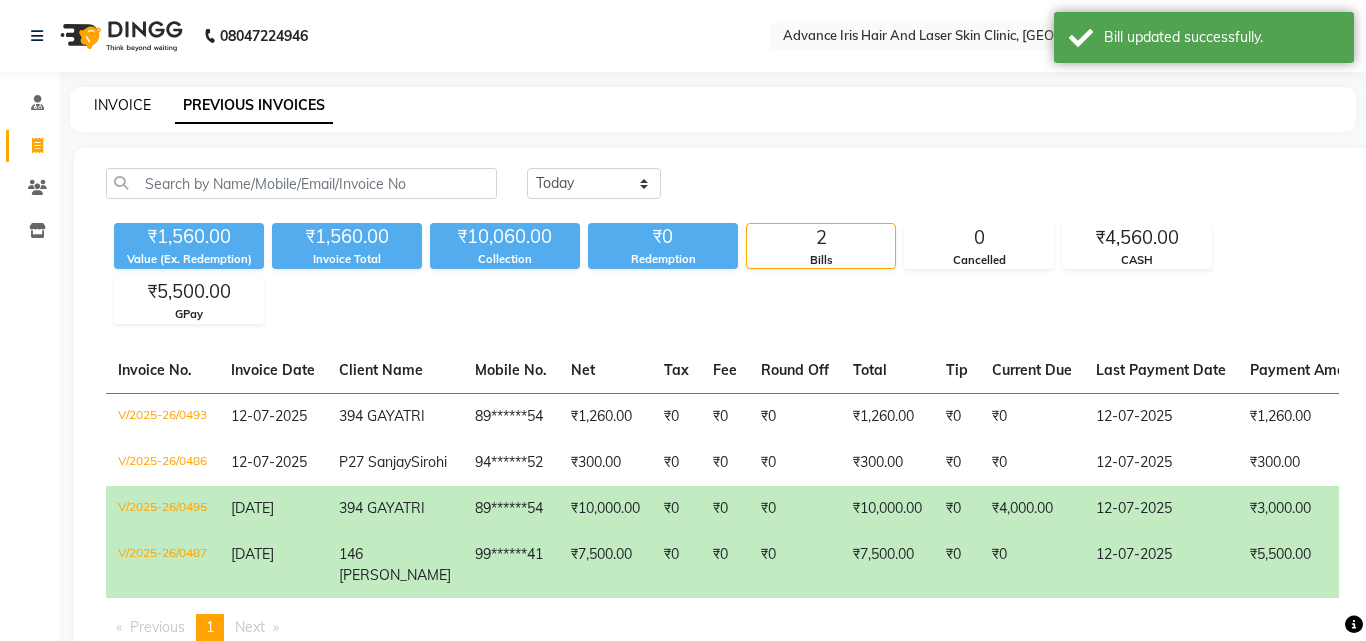 select on "service" 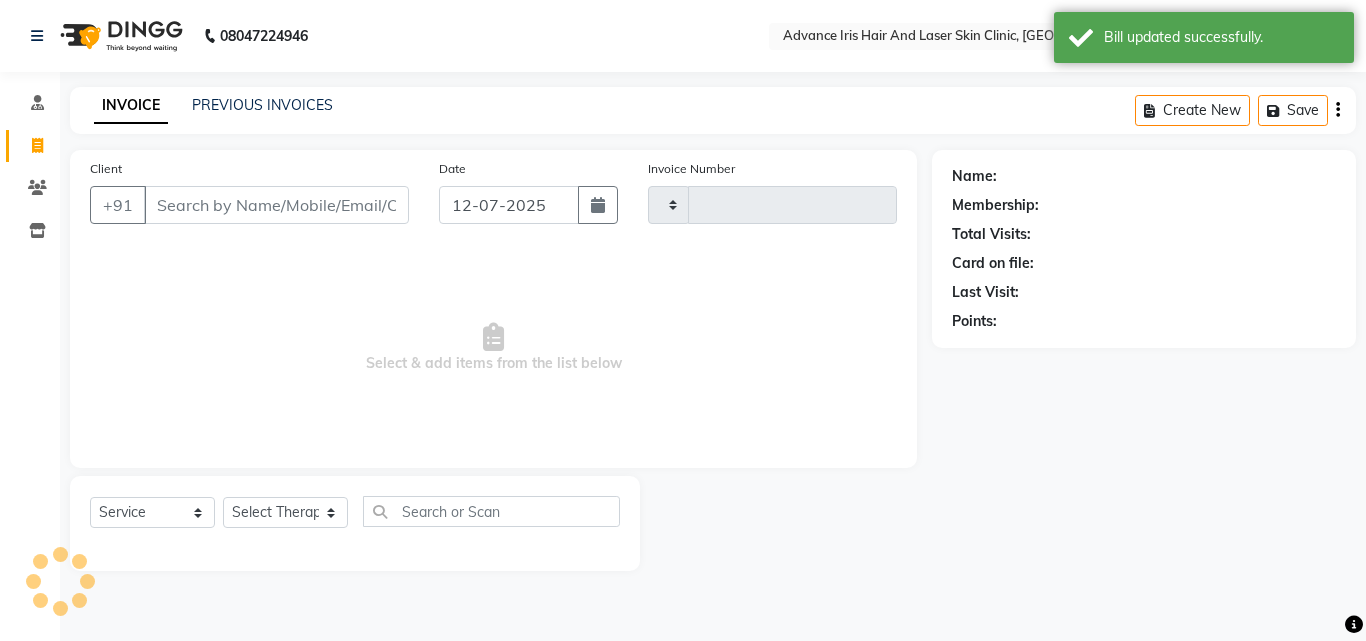 type on "0496" 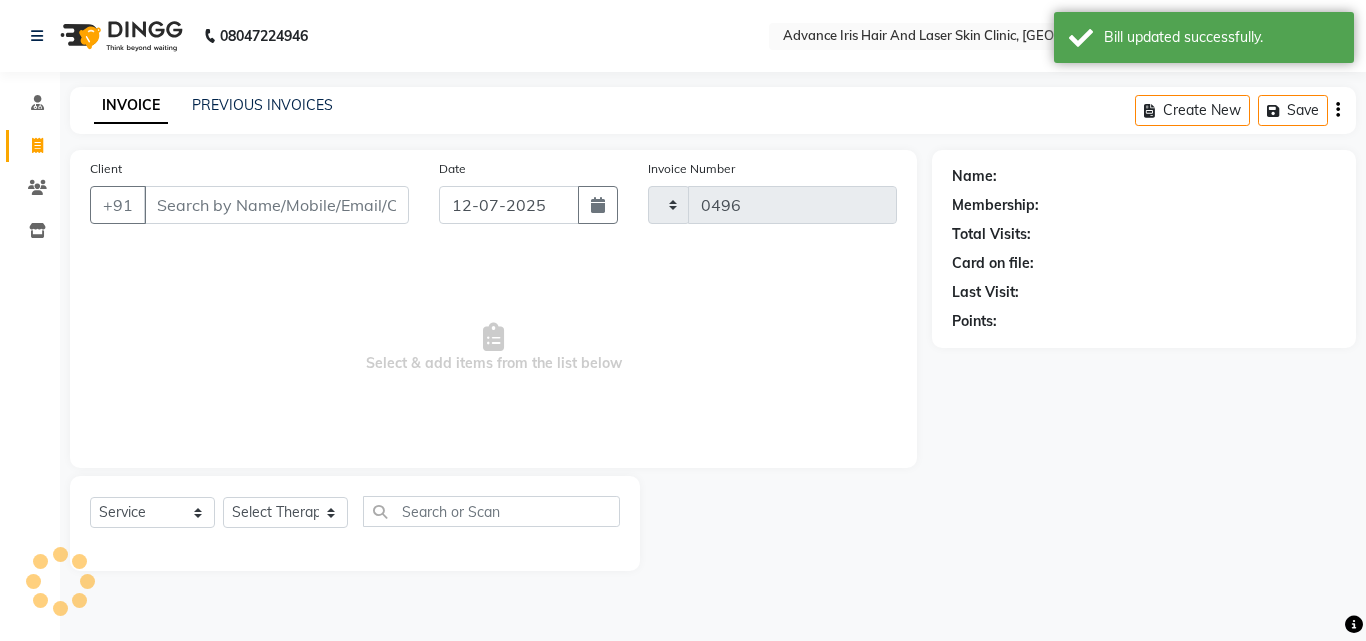 select on "5825" 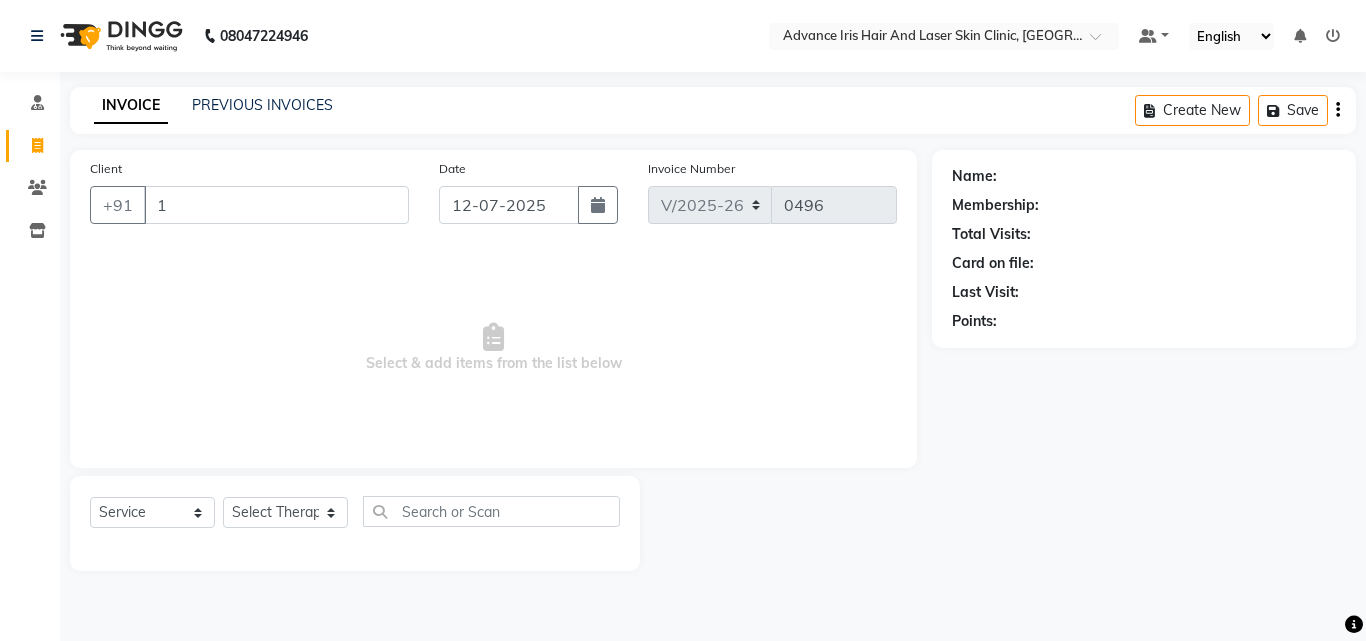 type on "1" 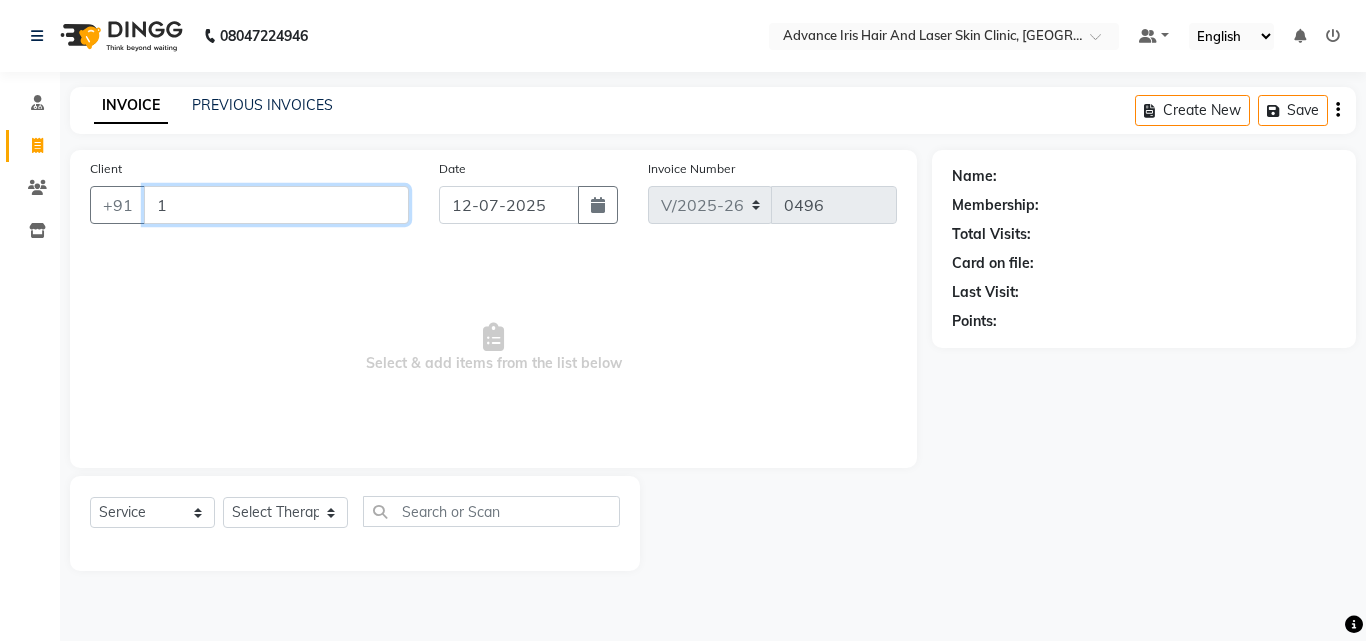 click on "1" at bounding box center [276, 205] 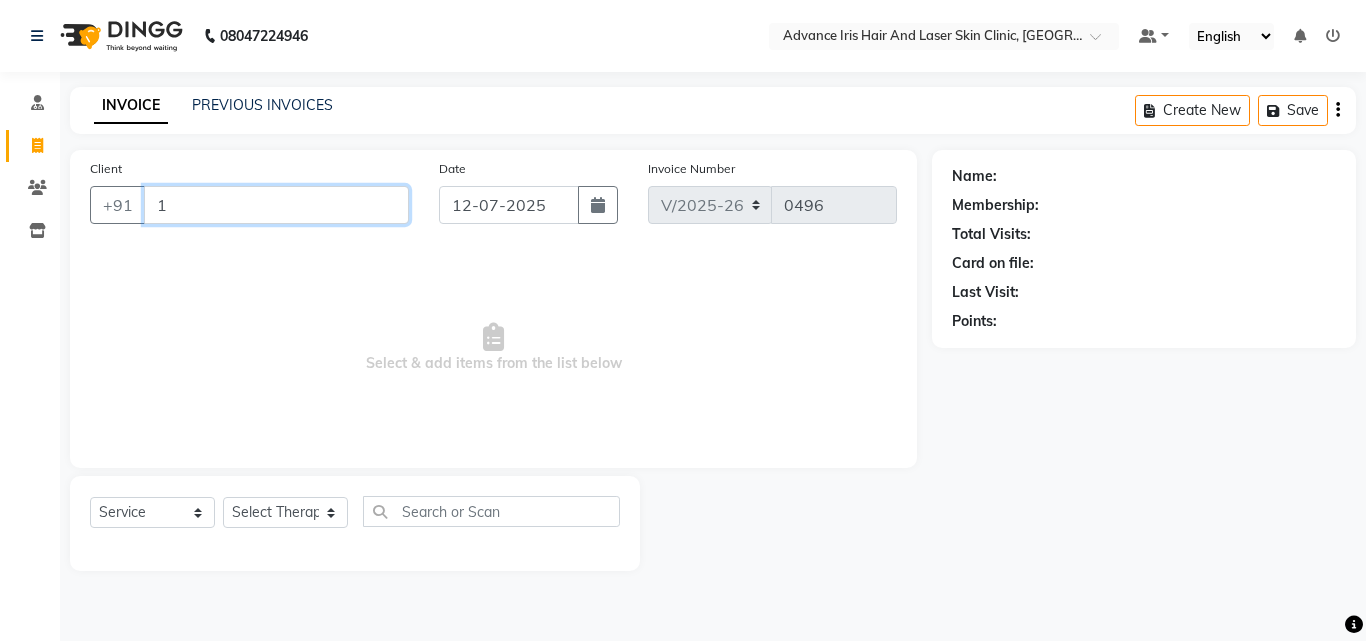 click on "1" at bounding box center (276, 205) 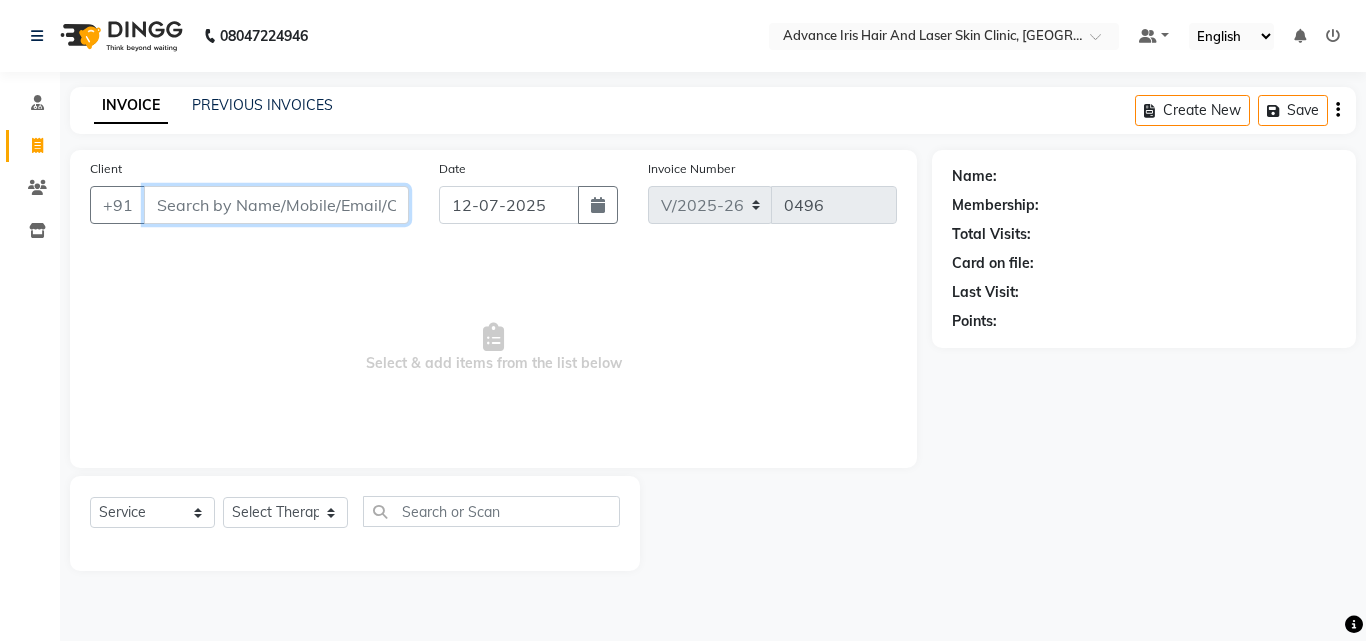 type 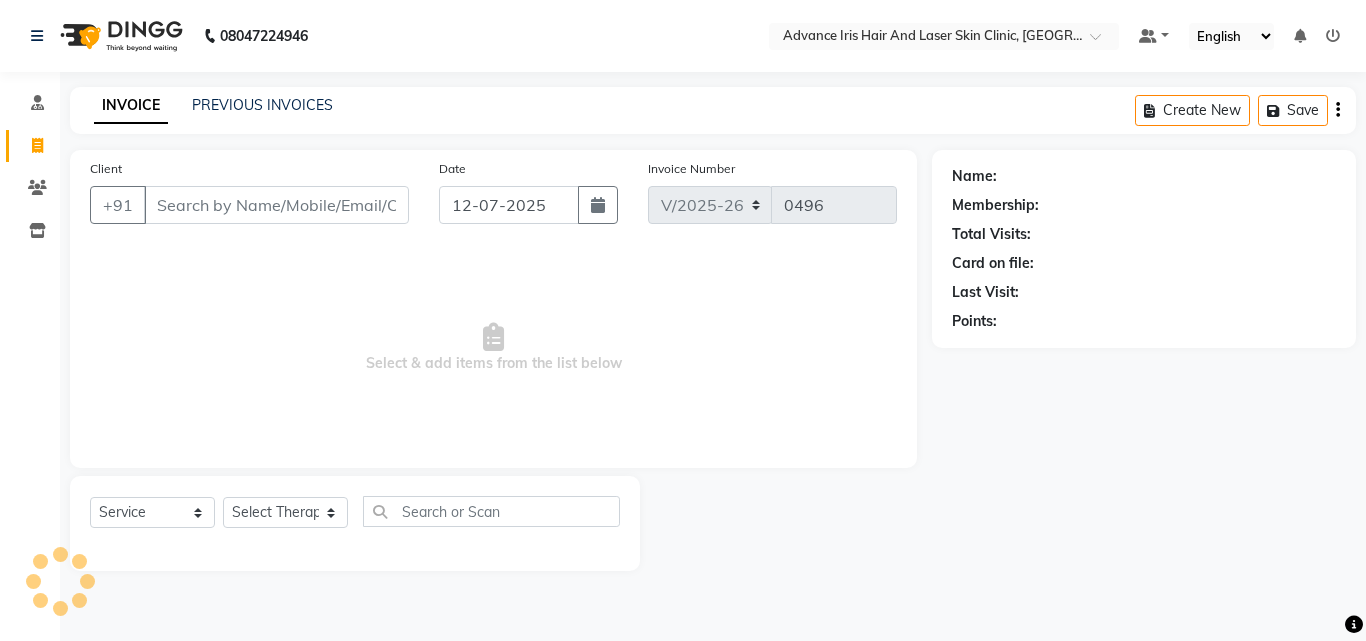 drag, startPoint x: 37, startPoint y: 70, endPoint x: 190, endPoint y: -87, distance: 219.22134 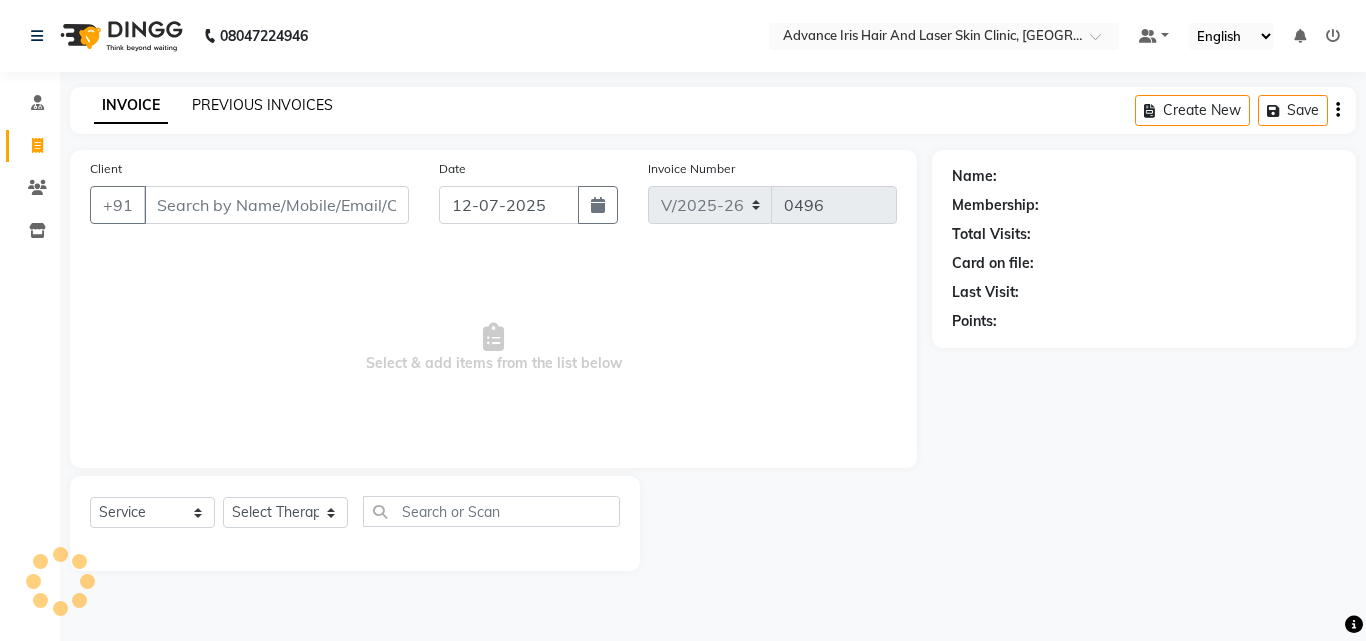 click on "PREVIOUS INVOICES" 